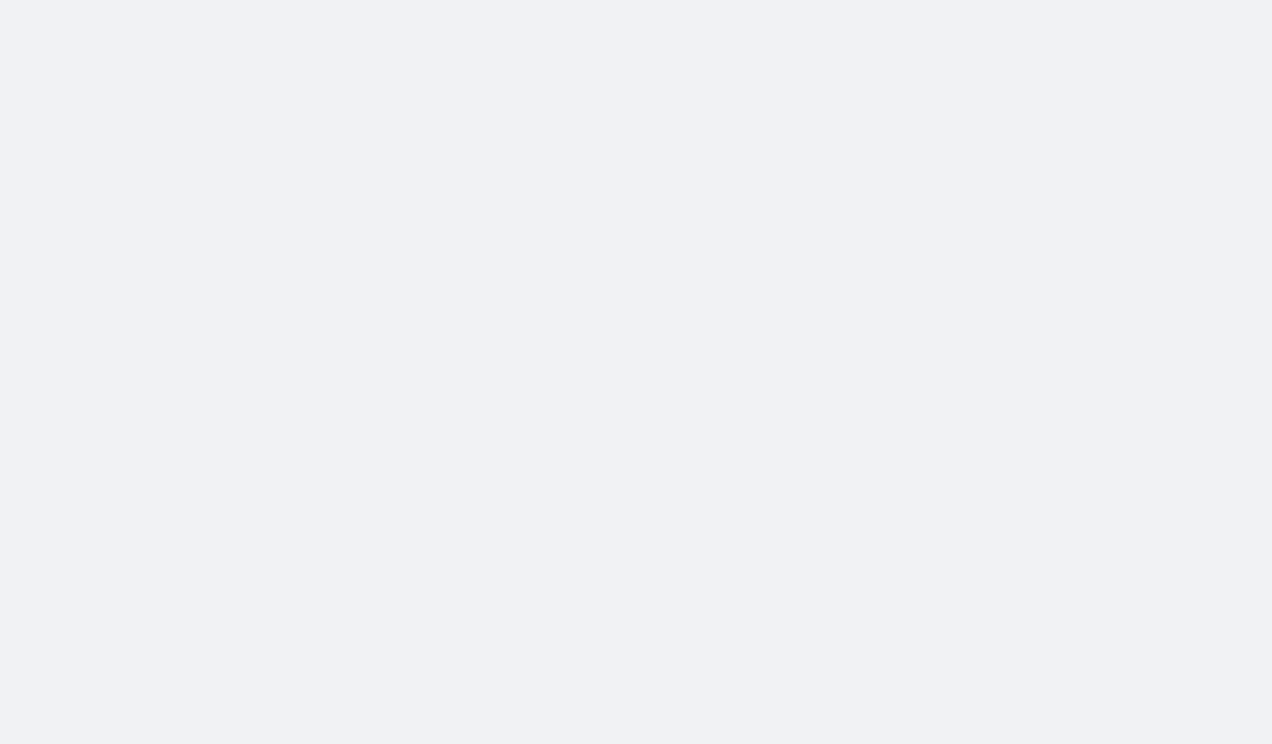 scroll, scrollTop: 0, scrollLeft: 0, axis: both 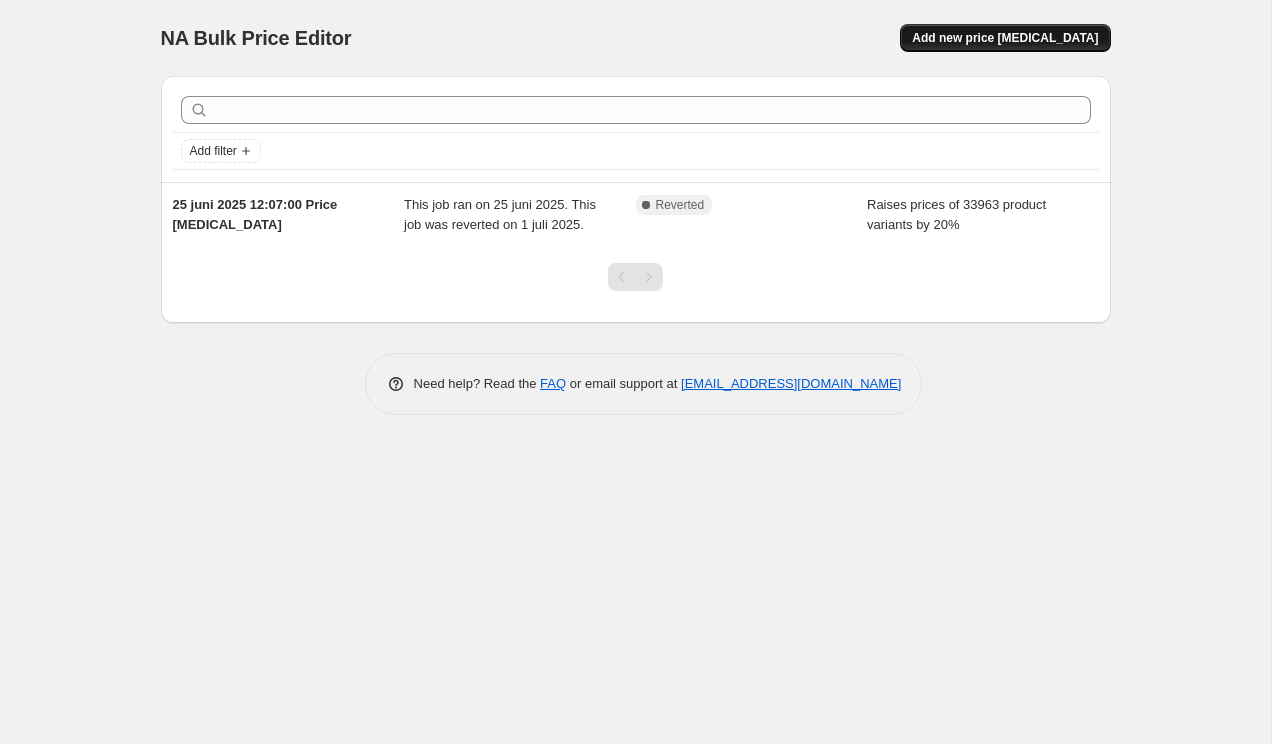 click on "Add new price [MEDICAL_DATA]" at bounding box center (1005, 38) 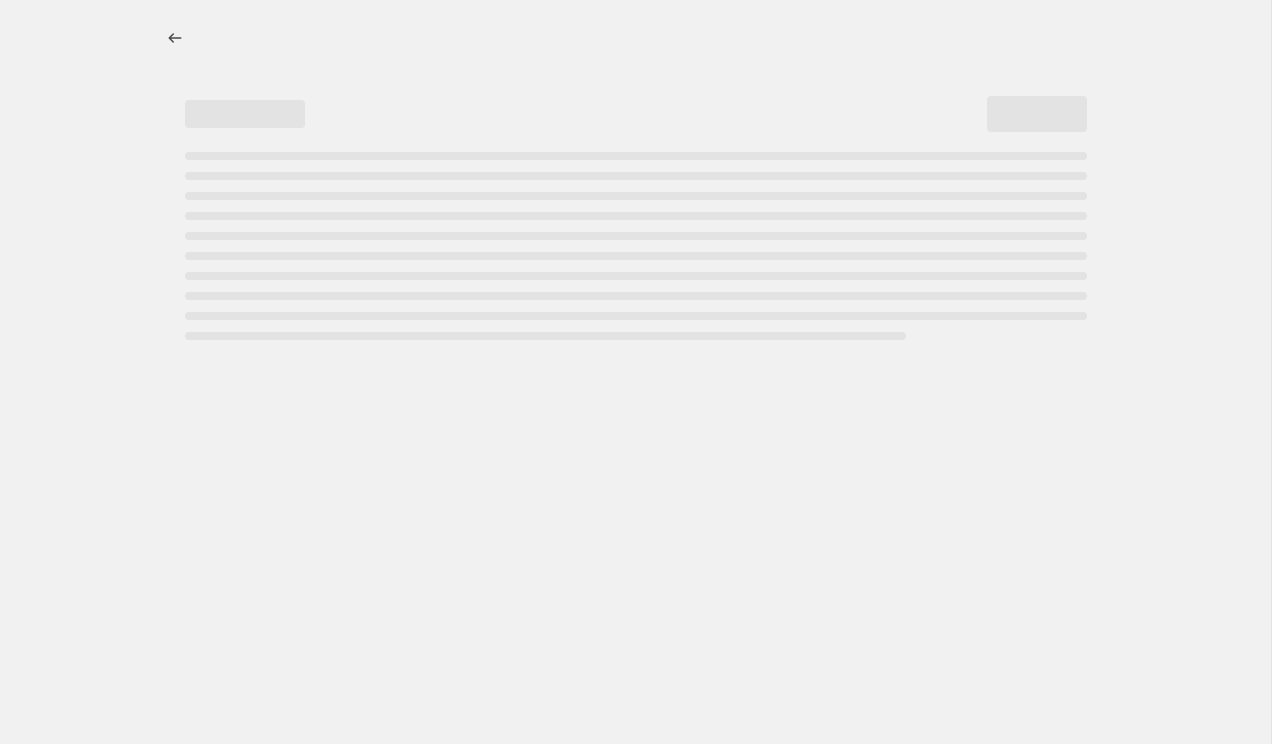 select on "percentage" 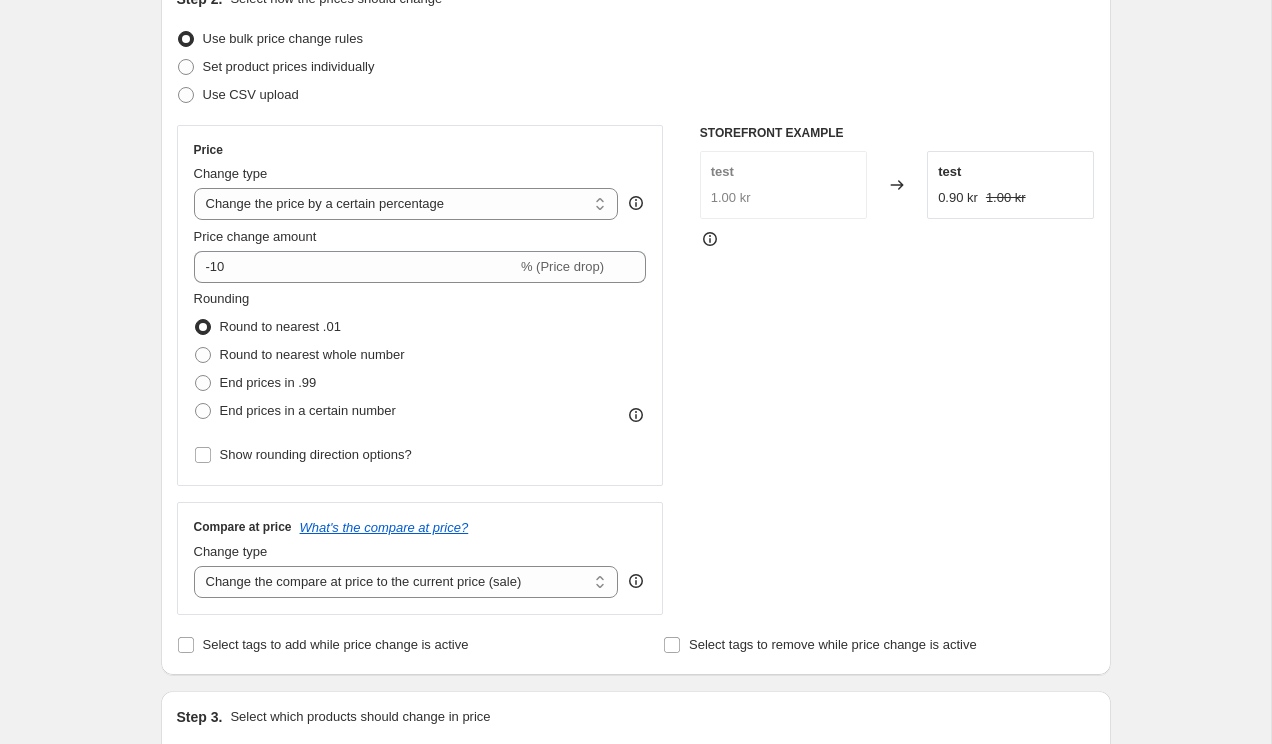 scroll, scrollTop: 244, scrollLeft: 0, axis: vertical 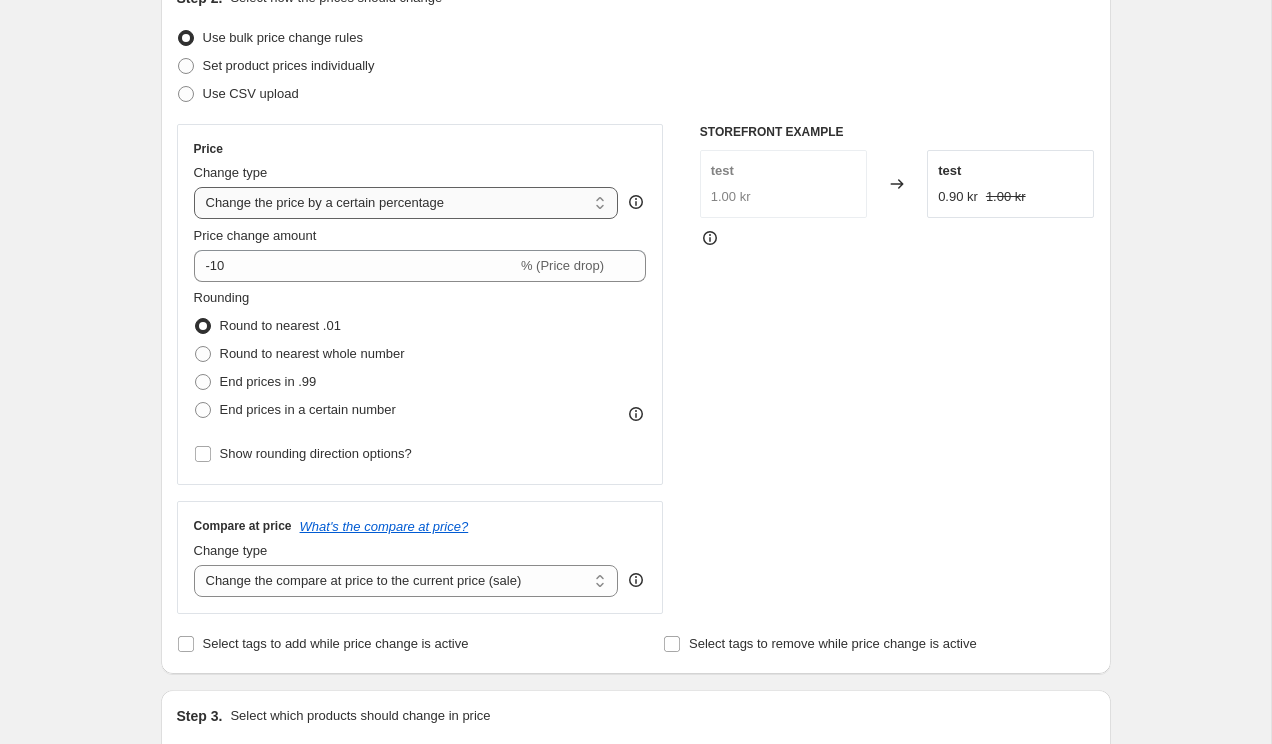 click on "Change the price to a certain amount Change the price by a certain amount Change the price by a certain percentage Change the price to the current compare at price (price before sale) Change the price by a certain amount relative to the compare at price Change the price by a certain percentage relative to the compare at price Don't change the price Change the price by a certain percentage relative to the cost per item Change price to certain cost margin" at bounding box center (406, 203) 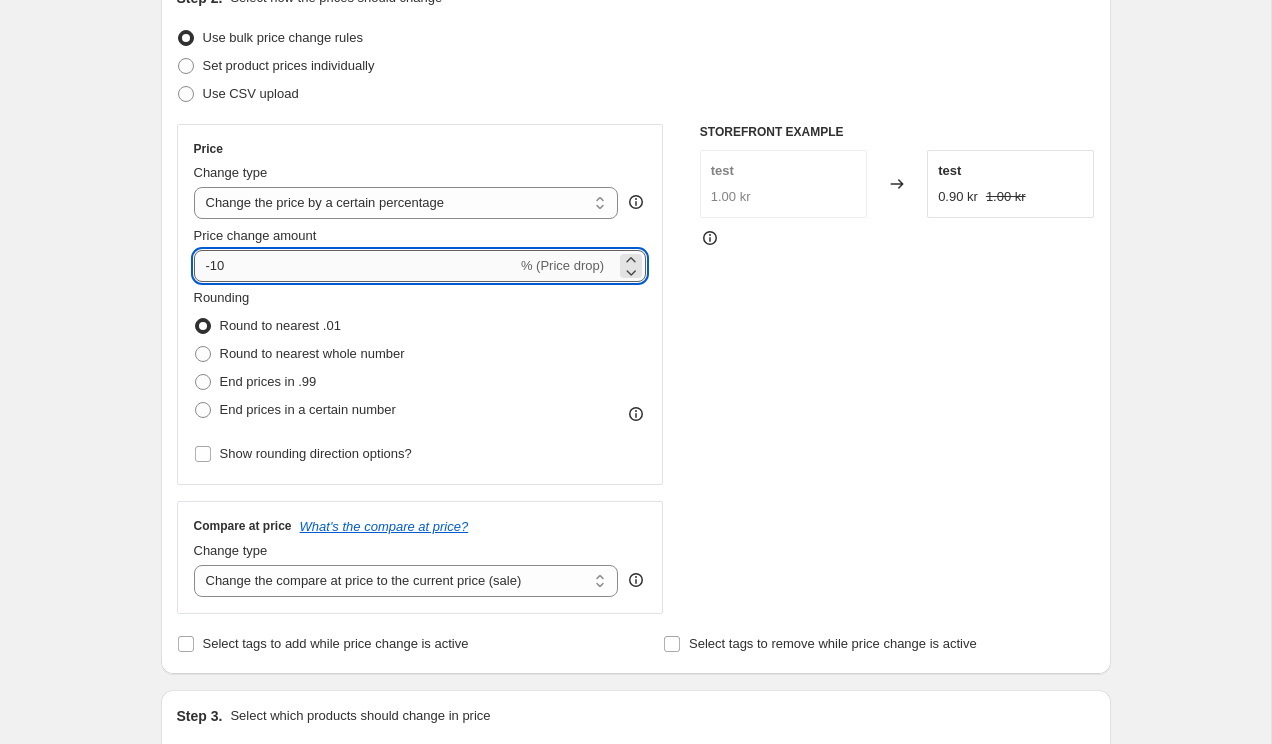 click on "-10" at bounding box center (355, 266) 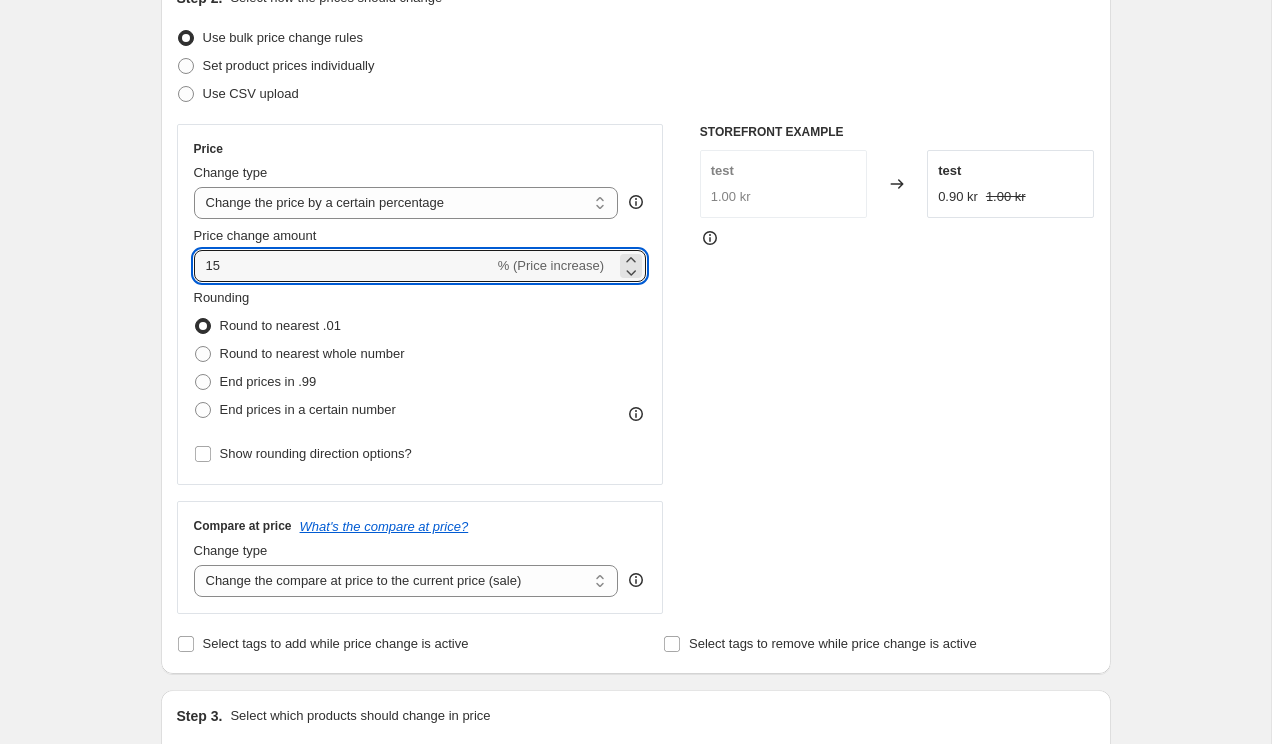 type on "15" 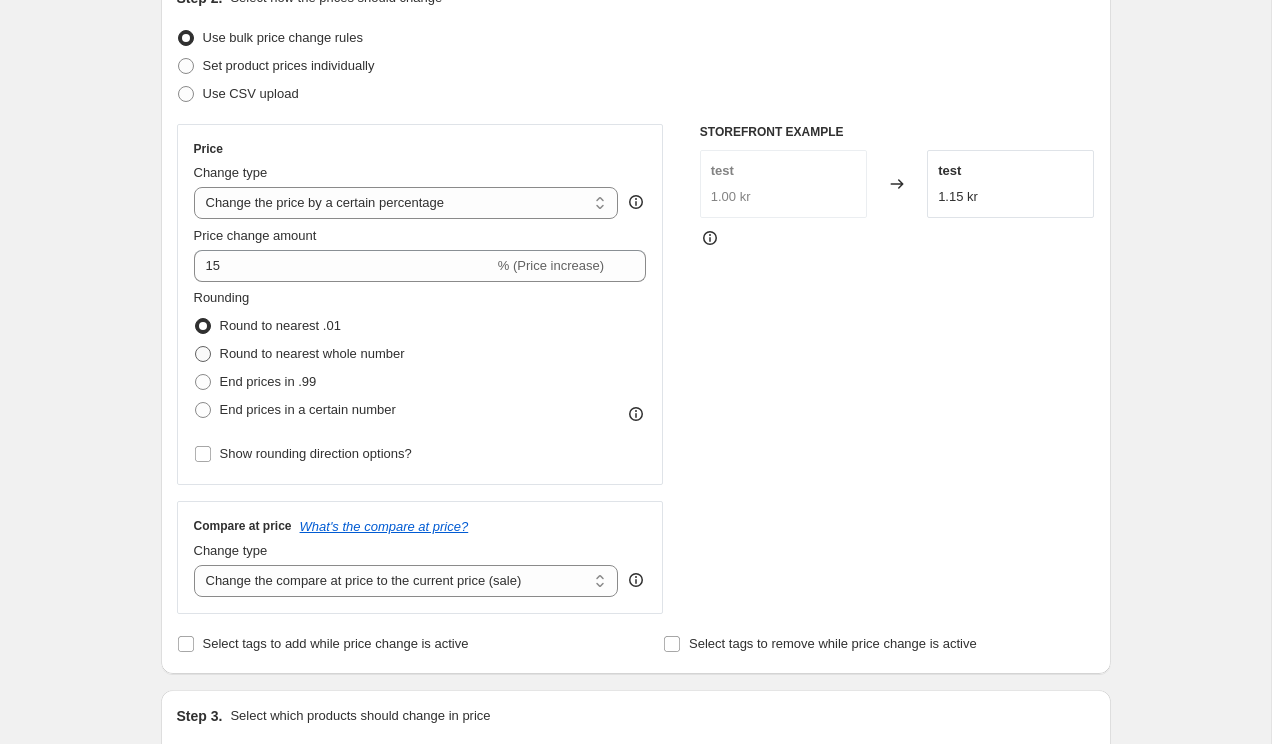 click on "Round to nearest whole number" at bounding box center [312, 353] 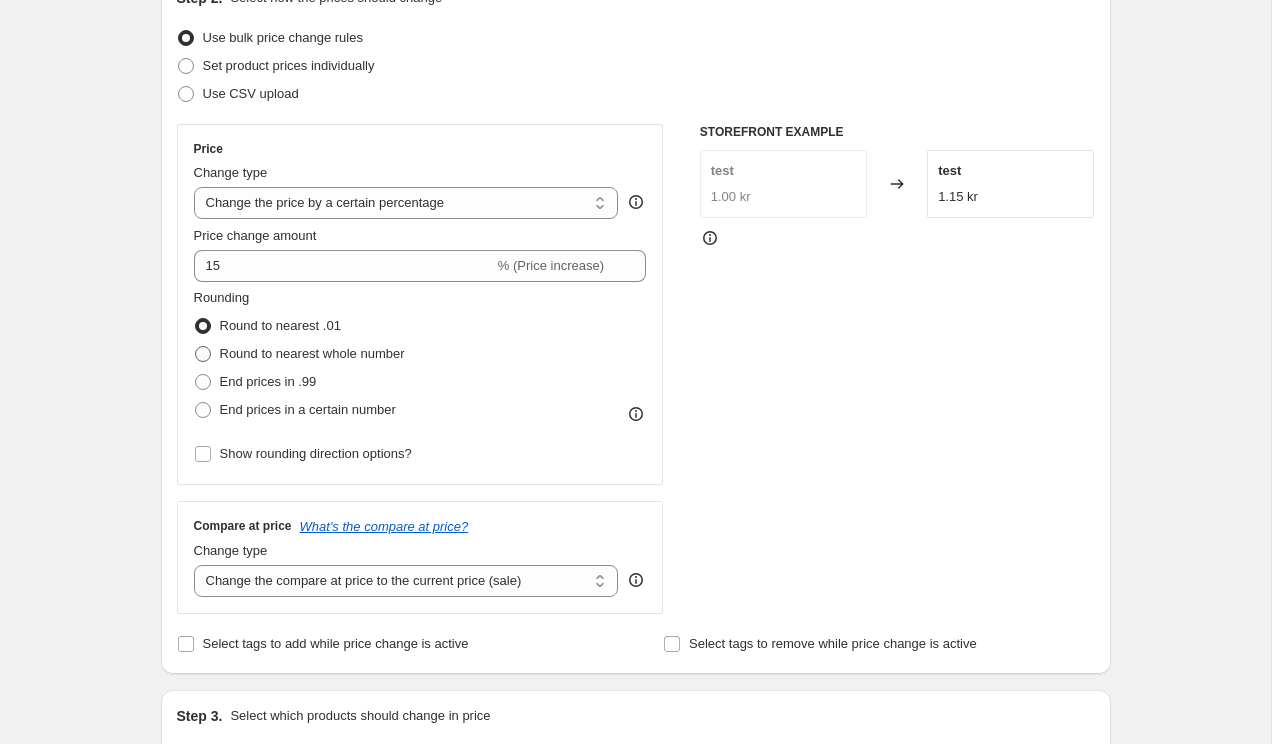 radio on "true" 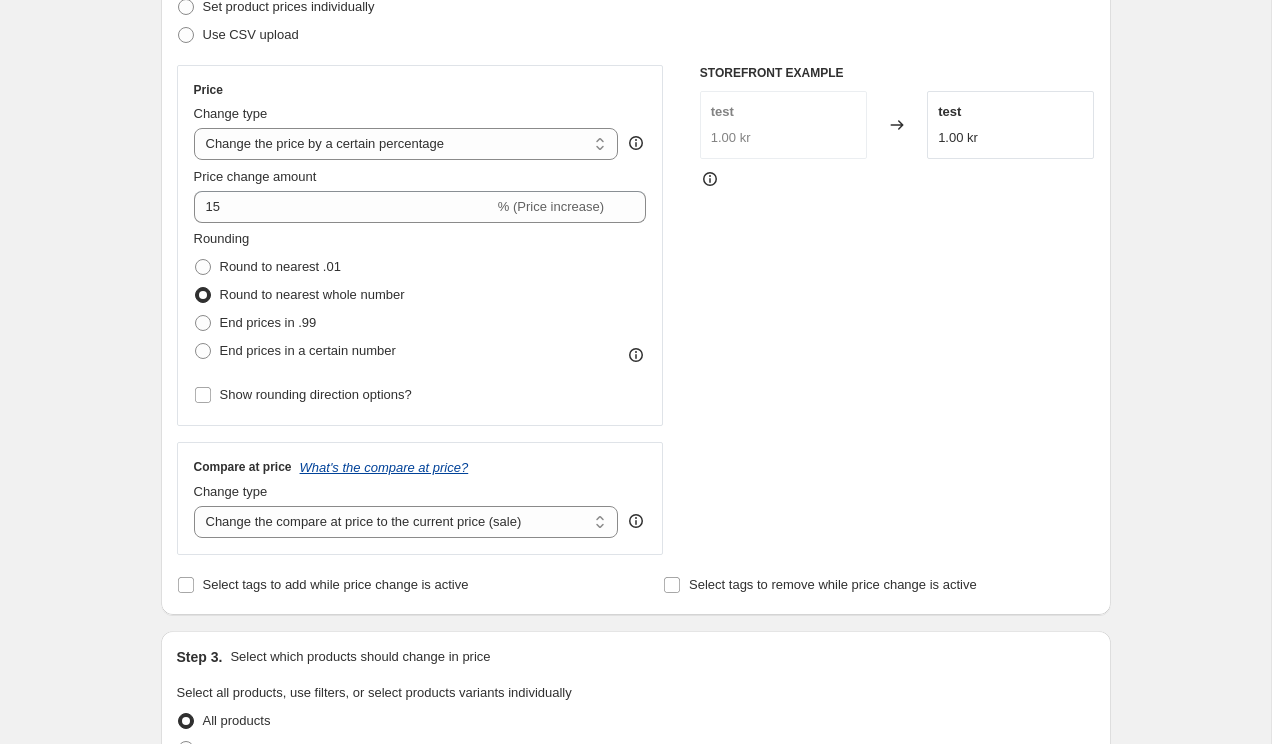 scroll, scrollTop: 306, scrollLeft: 0, axis: vertical 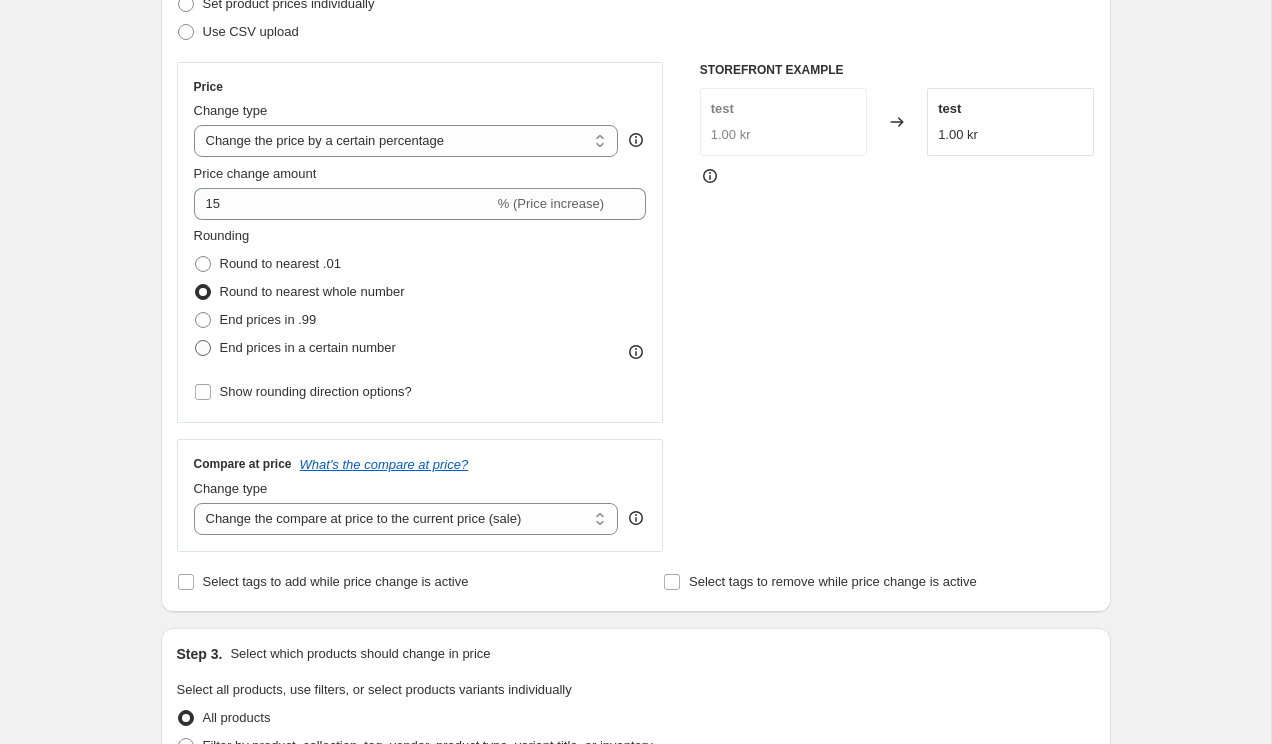 click on "End prices in a certain number" at bounding box center [308, 348] 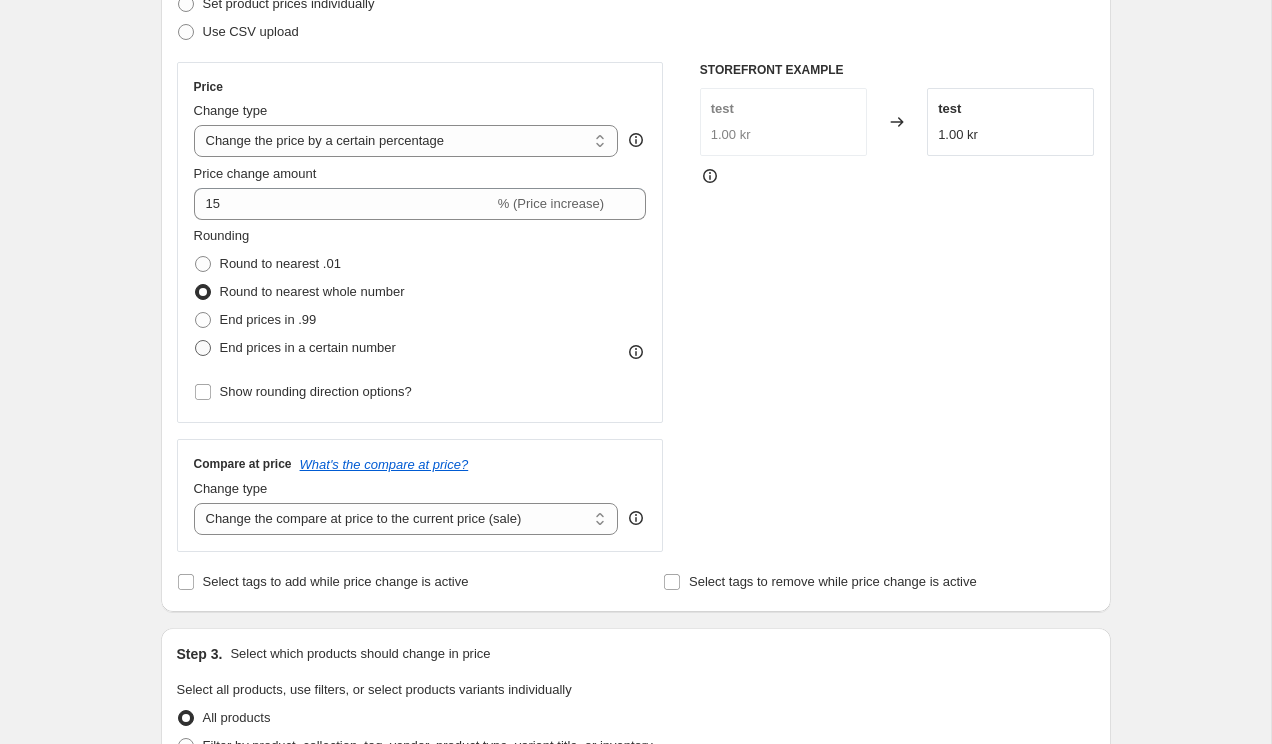 radio on "true" 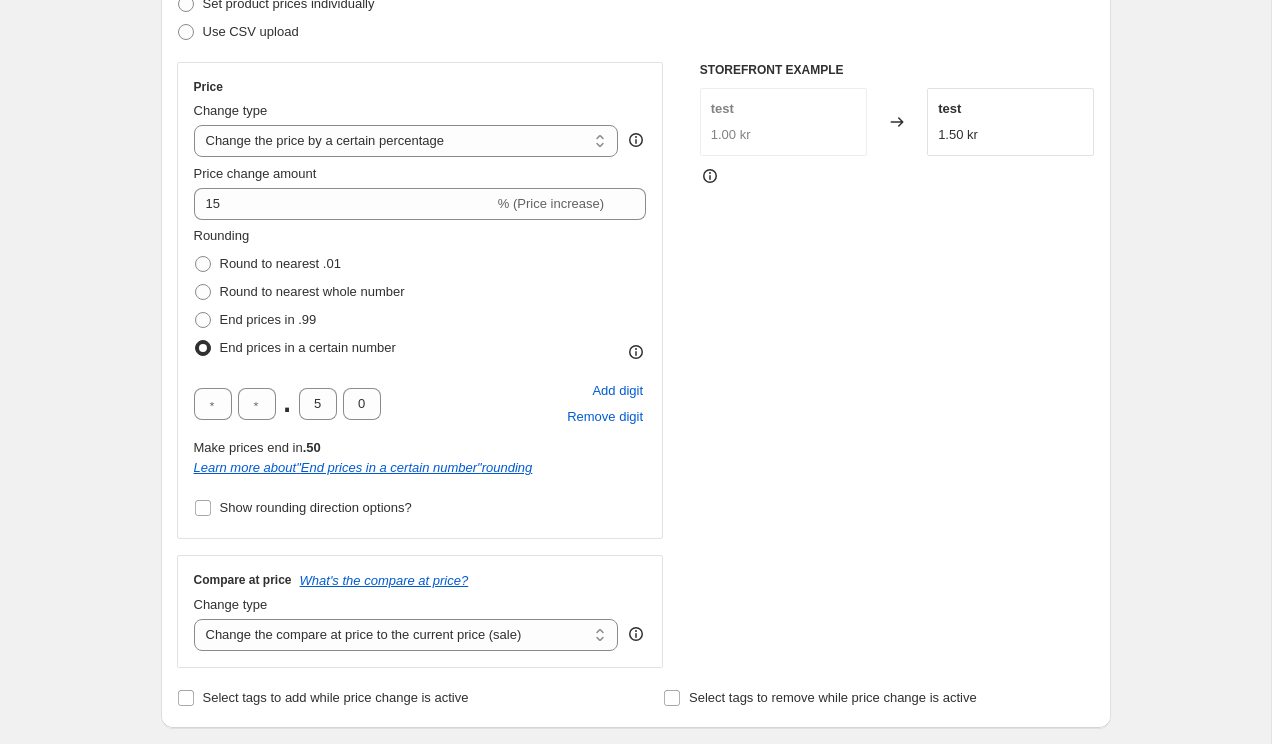click on "Step 2. Select how the prices should change Use bulk price change rules Set product prices individually Use CSV upload Price Change type Change the price to a certain amount Change the price by a certain amount Change the price by a certain percentage Change the price to the current compare at price (price before sale) Change the price by a certain amount relative to the compare at price Change the price by a certain percentage relative to the compare at price Don't change the price Change the price by a certain percentage relative to the cost per item Change price to certain cost margin Change the price by a certain percentage Price change amount 15 % (Price increase) Rounding Round to nearest .01 Round to nearest whole number End prices in .99 End prices in a certain number . 5 0 Add digit Remove digit Make prices end in  .50 Learn more about  " End prices in a certain number "  rounding Show rounding direction options? Compare at price What's the compare at price? Change type Remove the compare at price" at bounding box center (636, 319) 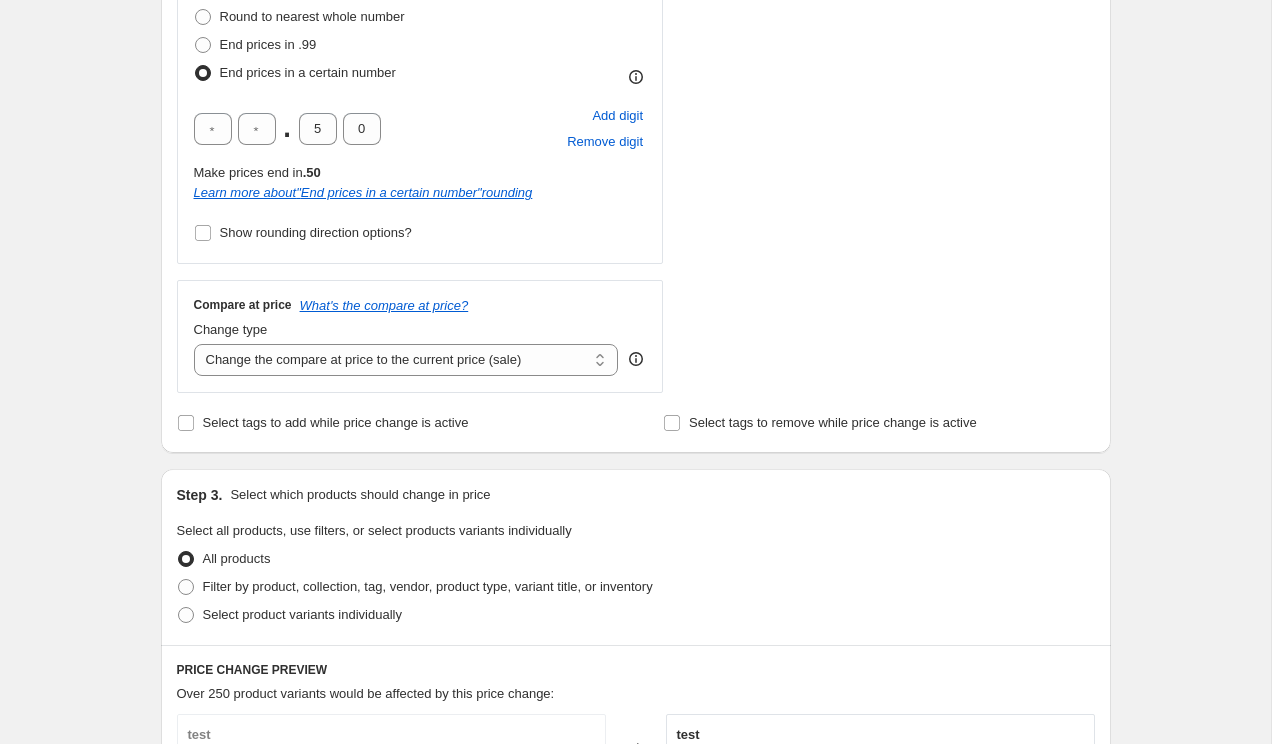 scroll, scrollTop: 574, scrollLeft: 0, axis: vertical 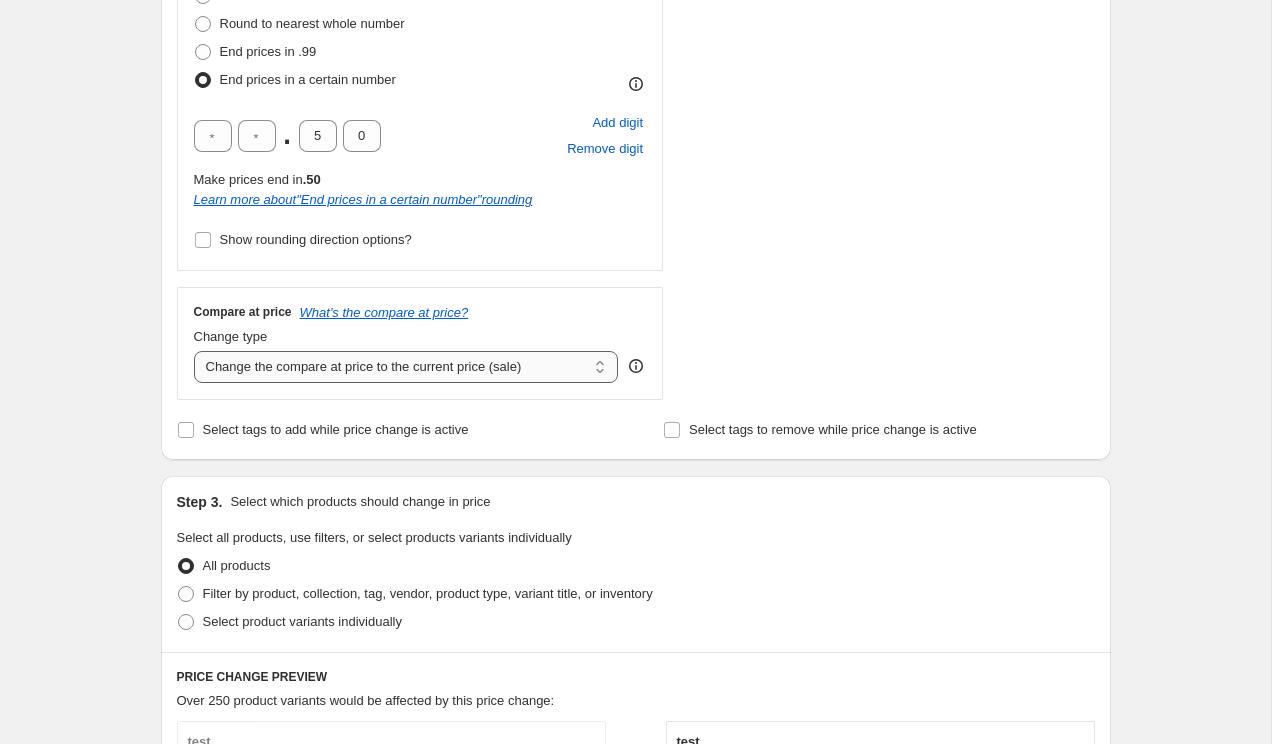 click on "Change the compare at price to the current price (sale) Change the compare at price to a certain amount Change the compare at price by a certain amount Change the compare at price by a certain percentage Change the compare at price by a certain amount relative to the actual price Change the compare at price by a certain percentage relative to the actual price Don't change the compare at price Remove the compare at price" at bounding box center (406, 367) 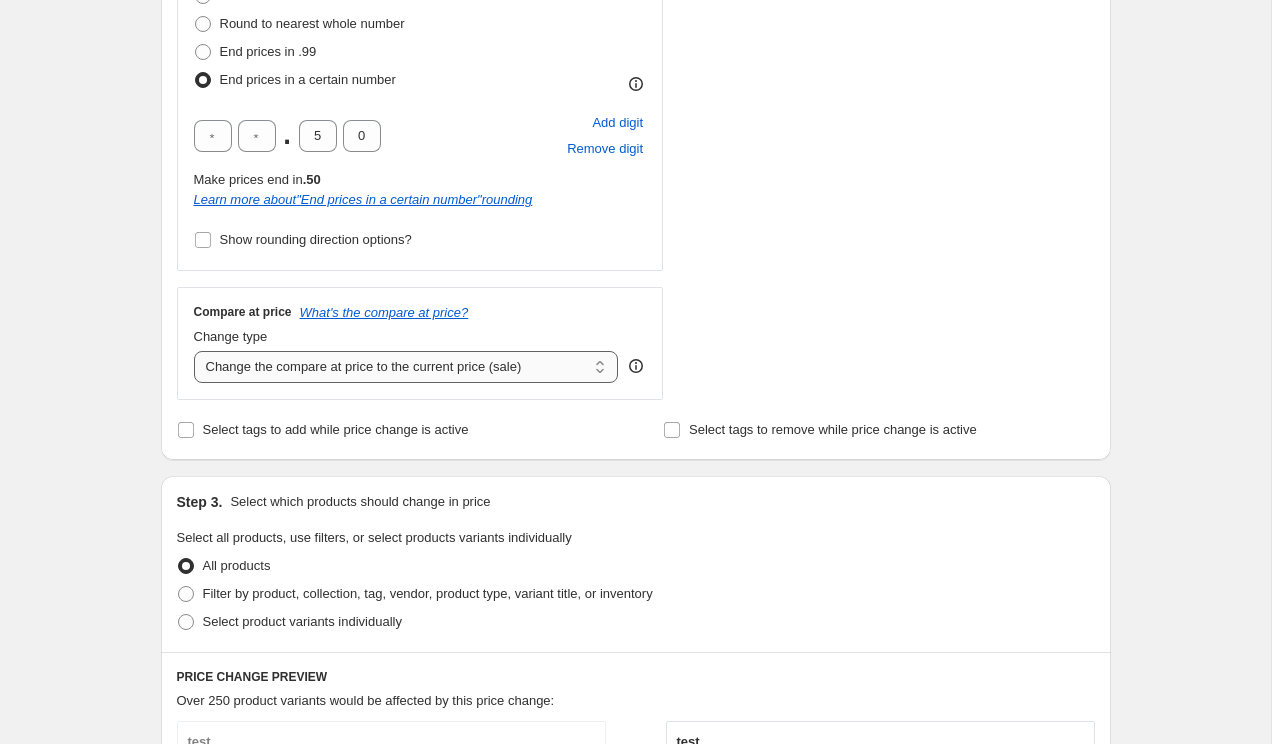 select on "percentage" 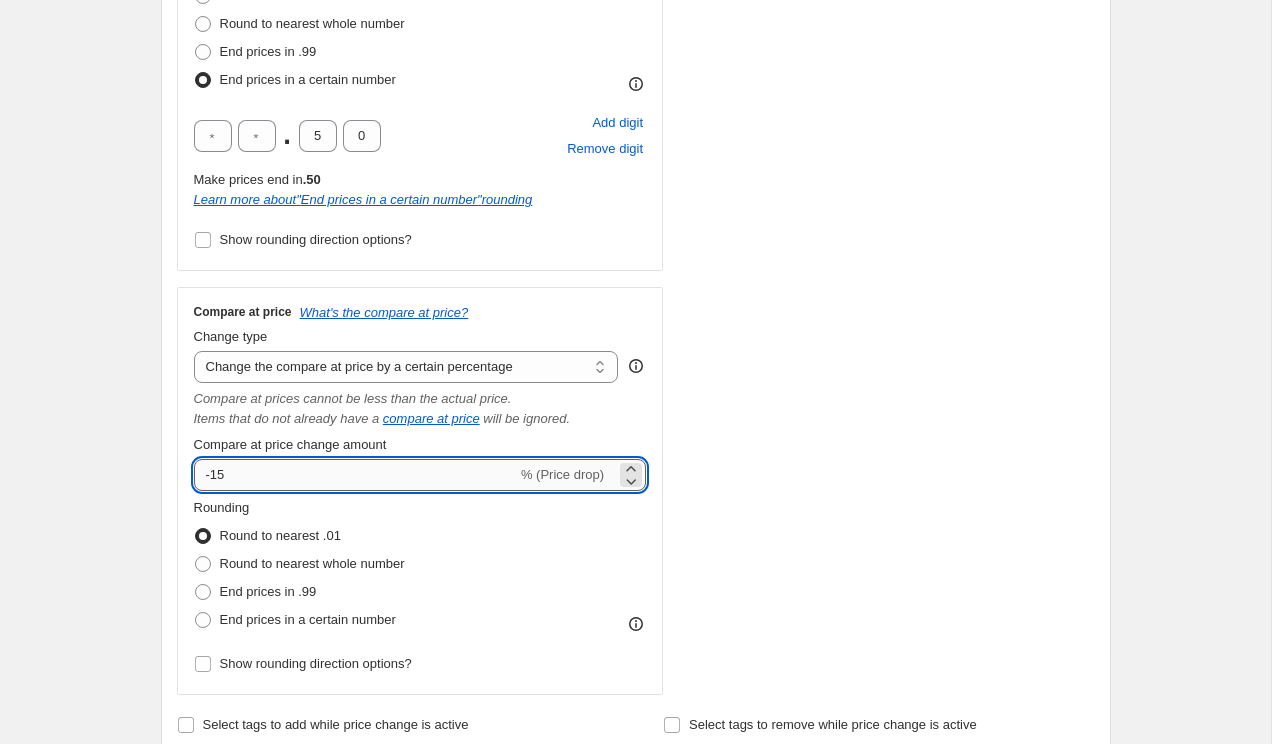 click on "-15" at bounding box center (355, 475) 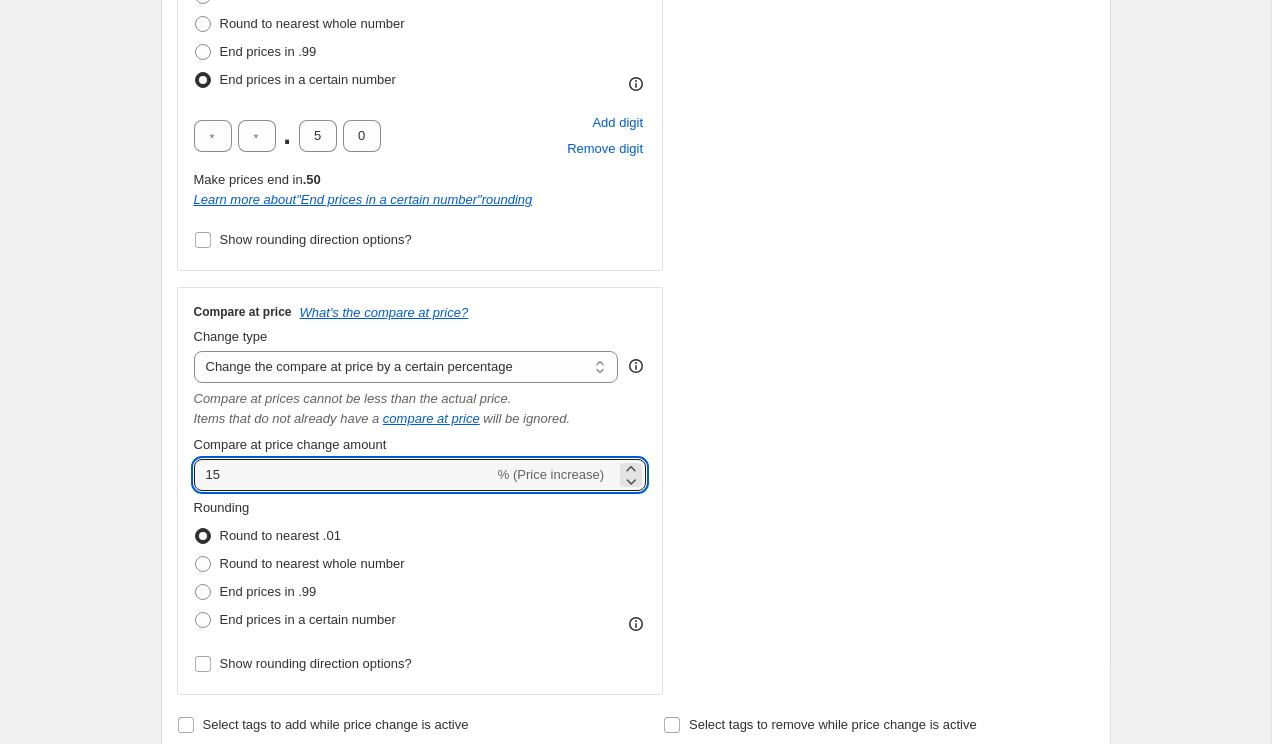 type on "15" 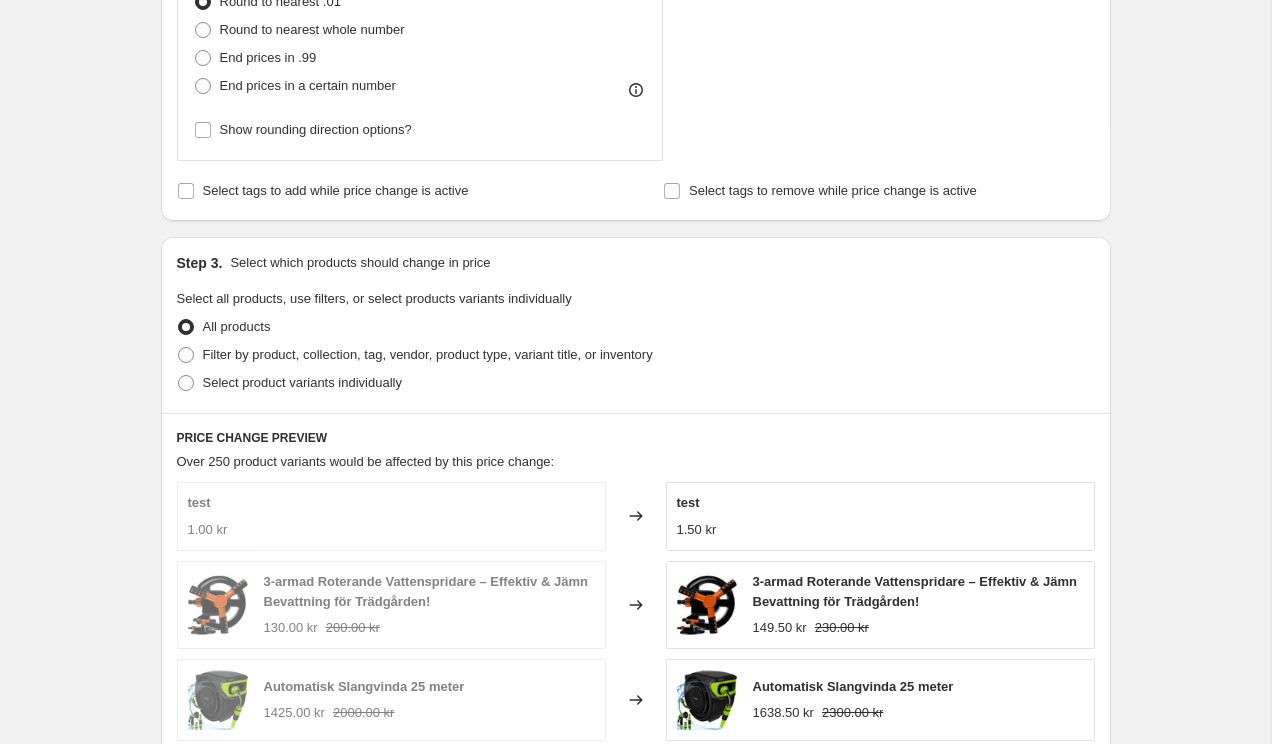 scroll, scrollTop: 1047, scrollLeft: 0, axis: vertical 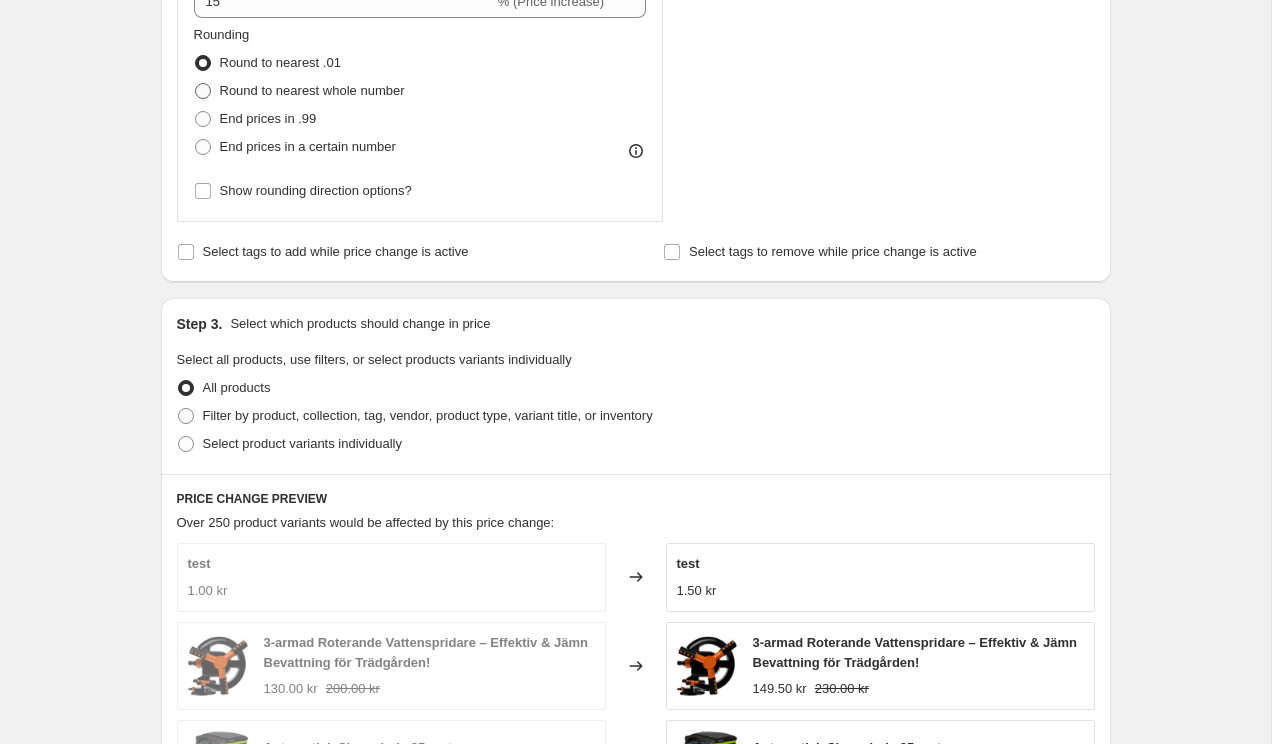 click on "Round to nearest whole number" at bounding box center (312, 90) 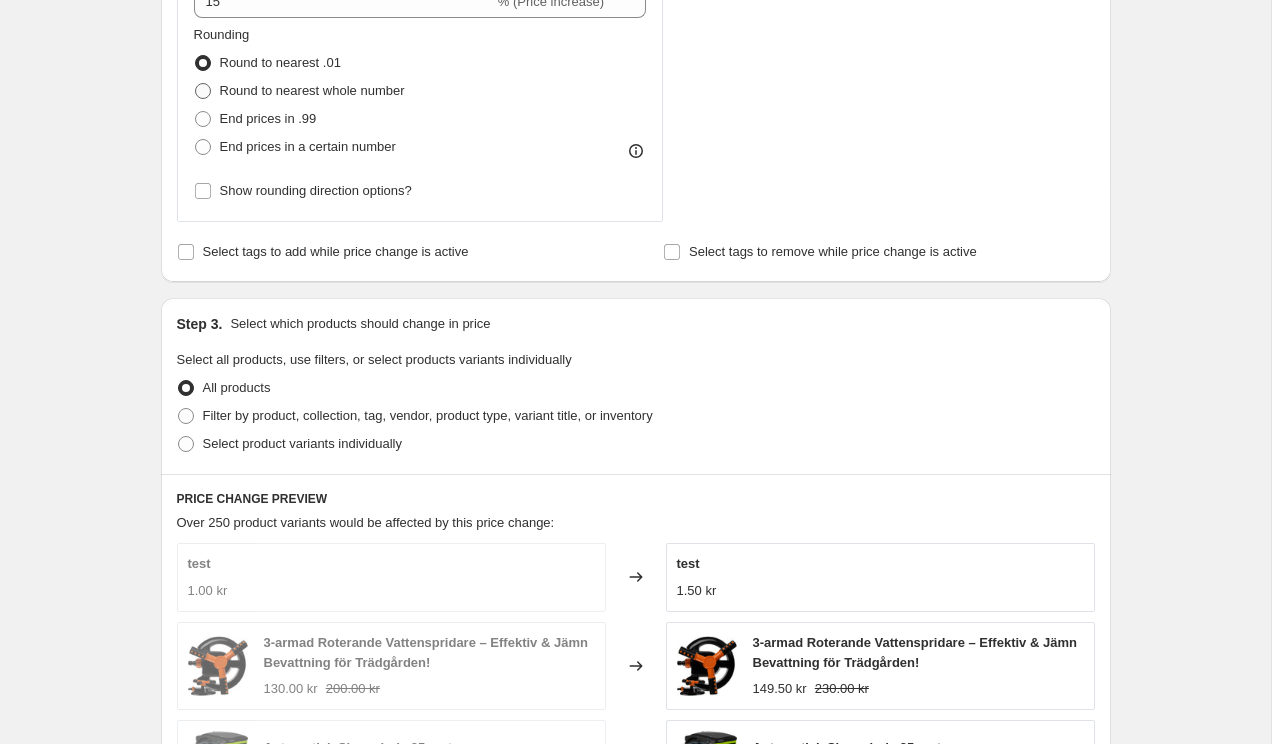 radio on "true" 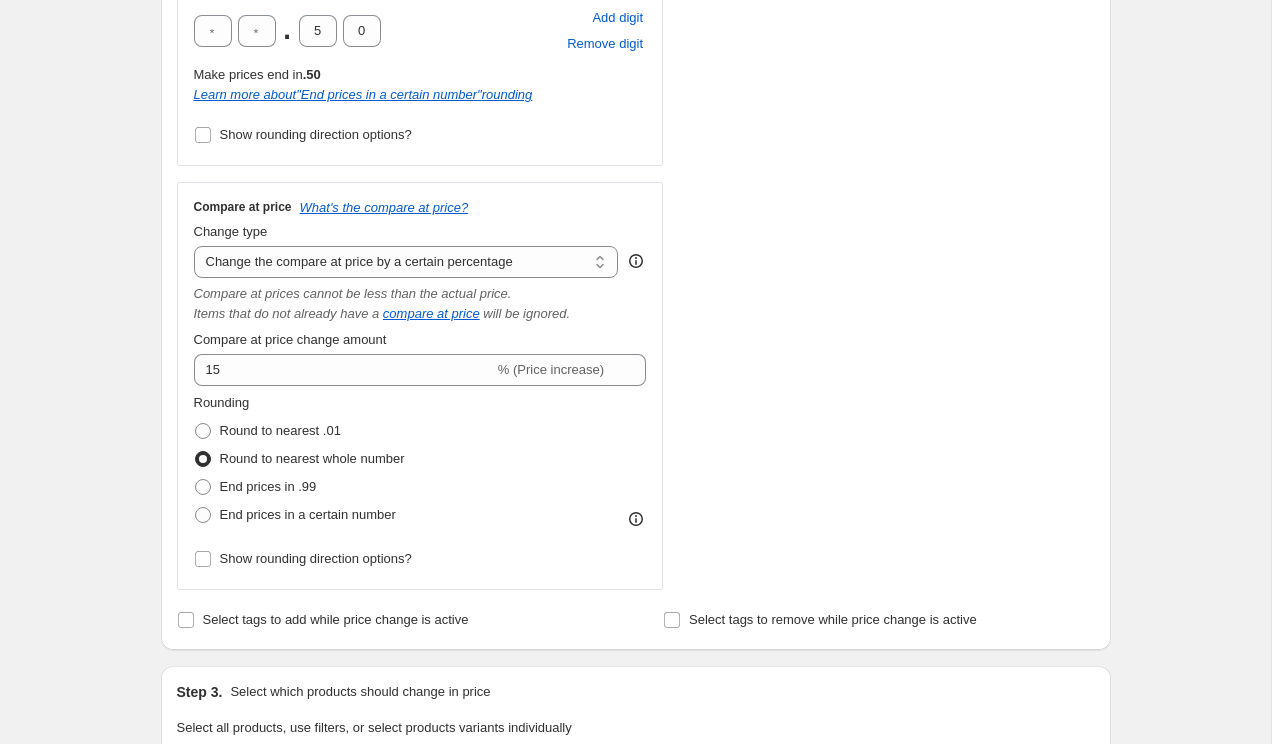 scroll, scrollTop: 421, scrollLeft: 0, axis: vertical 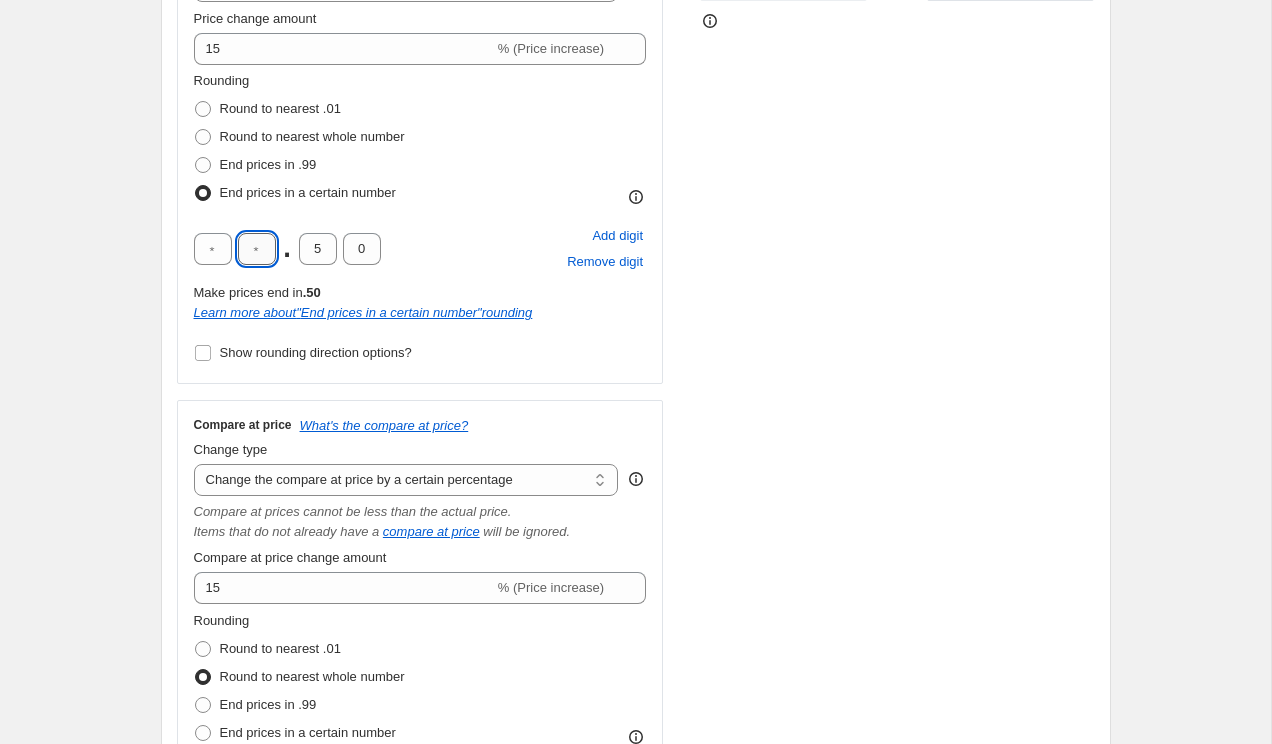 click at bounding box center [257, 249] 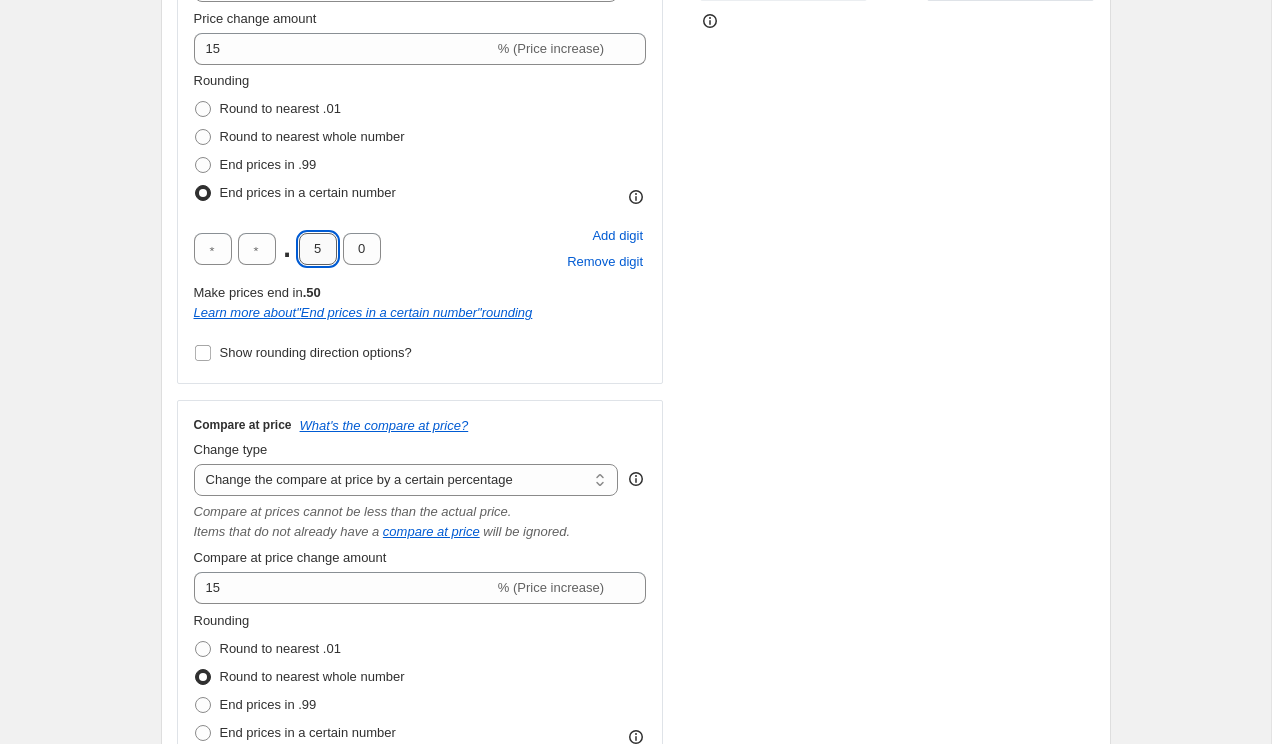 drag, startPoint x: 325, startPoint y: 248, endPoint x: 312, endPoint y: 248, distance: 13 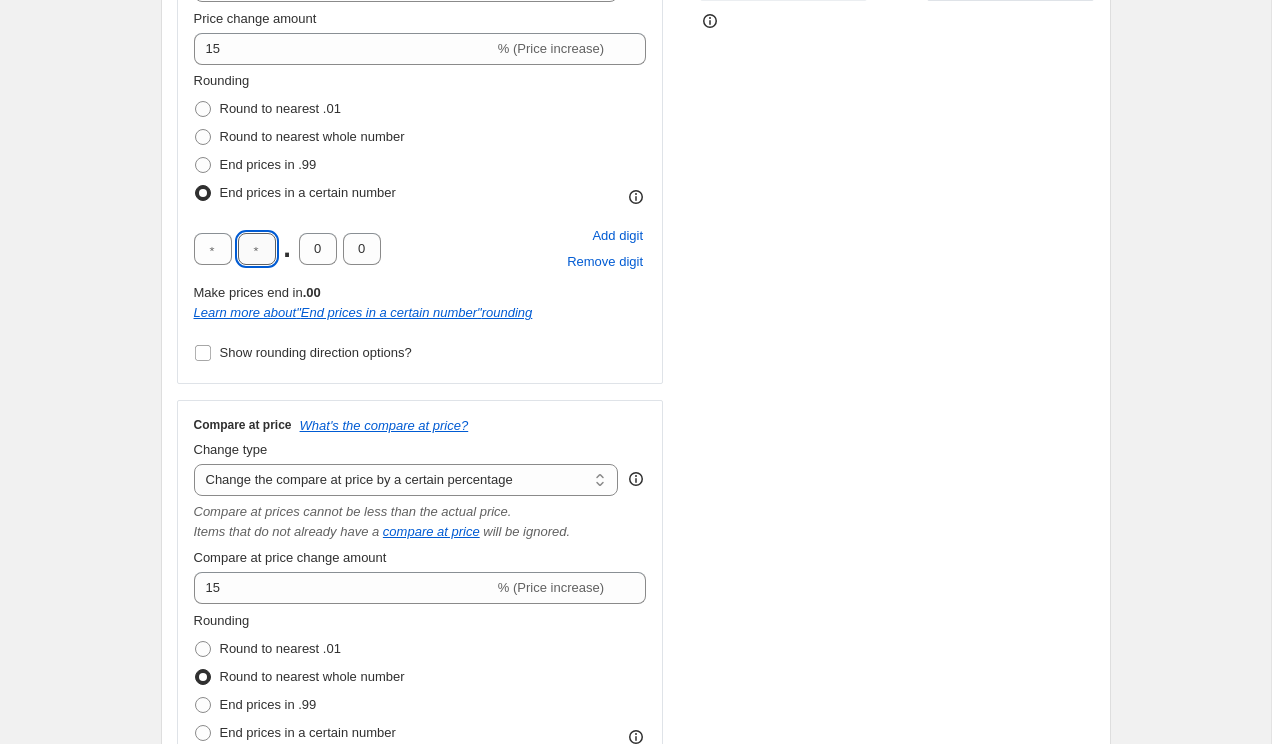 drag, startPoint x: 260, startPoint y: 249, endPoint x: 237, endPoint y: 251, distance: 23.086792 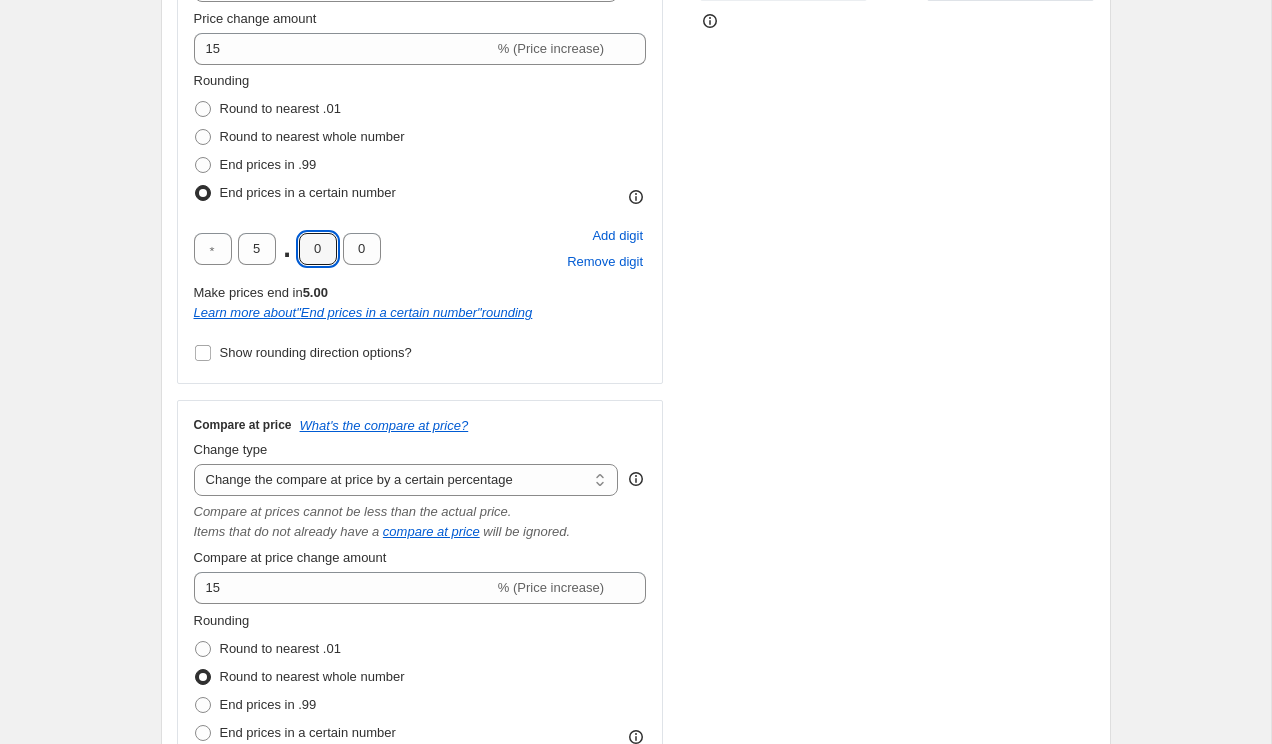 click on "Create new price [MEDICAL_DATA]. This page is ready Create new price [MEDICAL_DATA] Draft Step 1. Optionally give your price [MEDICAL_DATA] a title (eg "March 30% off sale on boots") 13 juli 2025 21:59:37 Price [MEDICAL_DATA] This title is just for internal use, customers won't see it Step 2. Select how the prices should change Use bulk price change rules Set product prices individually Use CSV upload Price Change type Change the price to a certain amount Change the price by a certain amount Change the price by a certain percentage Change the price to the current compare at price (price before sale) Change the price by a certain amount relative to the compare at price Change the price by a certain percentage relative to the compare at price Don't change the price Change the price by a certain percentage relative to the cost per item Change price to certain cost margin Change the price by a certain percentage Price change amount 15 % (Price increase) Rounding Round to nearest .01 Round to nearest whole number 5 . 0 0 5.00 " "" at bounding box center [635, 740] 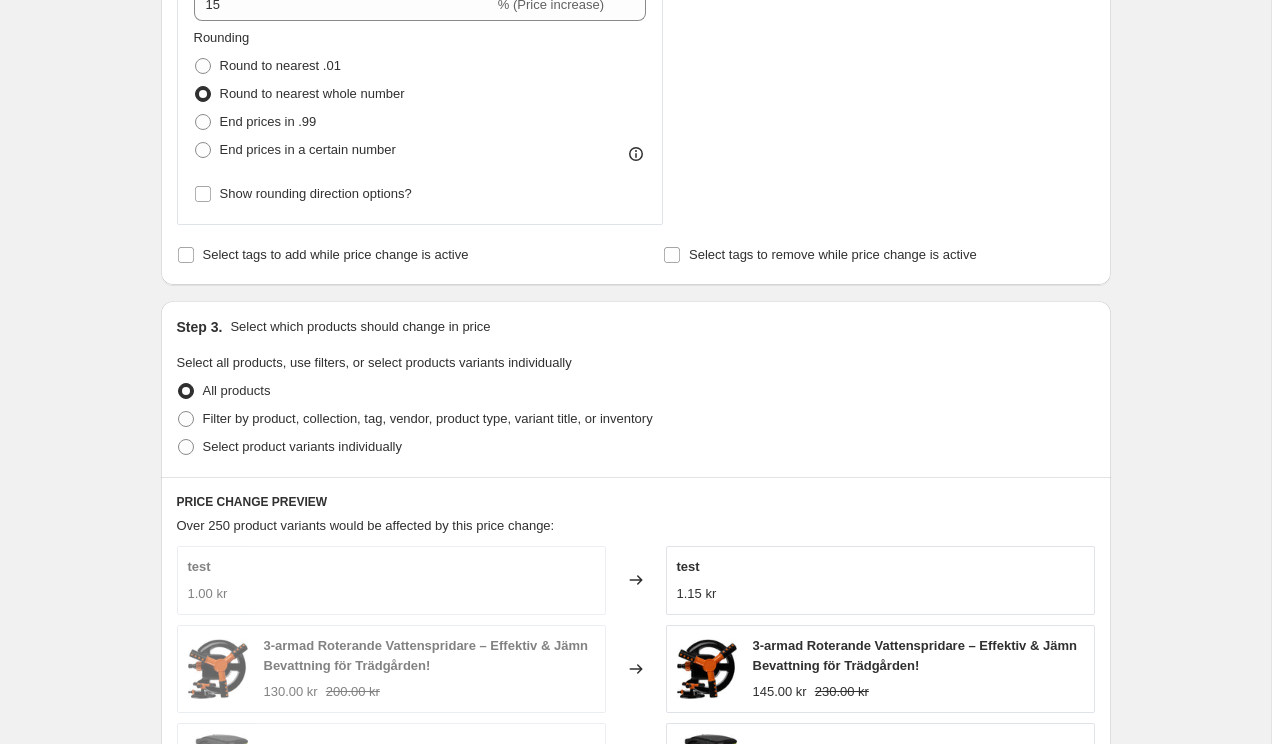 scroll, scrollTop: 1031, scrollLeft: 0, axis: vertical 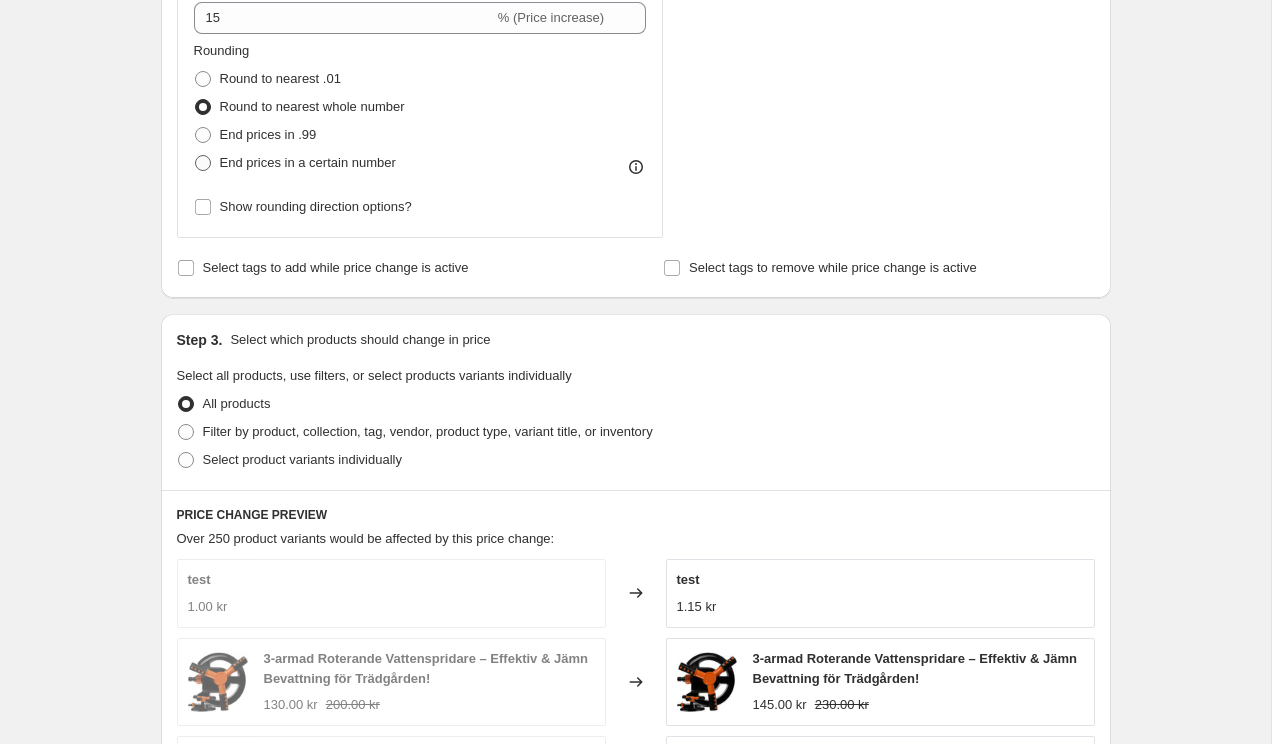 click on "End prices in a certain number" at bounding box center (308, 162) 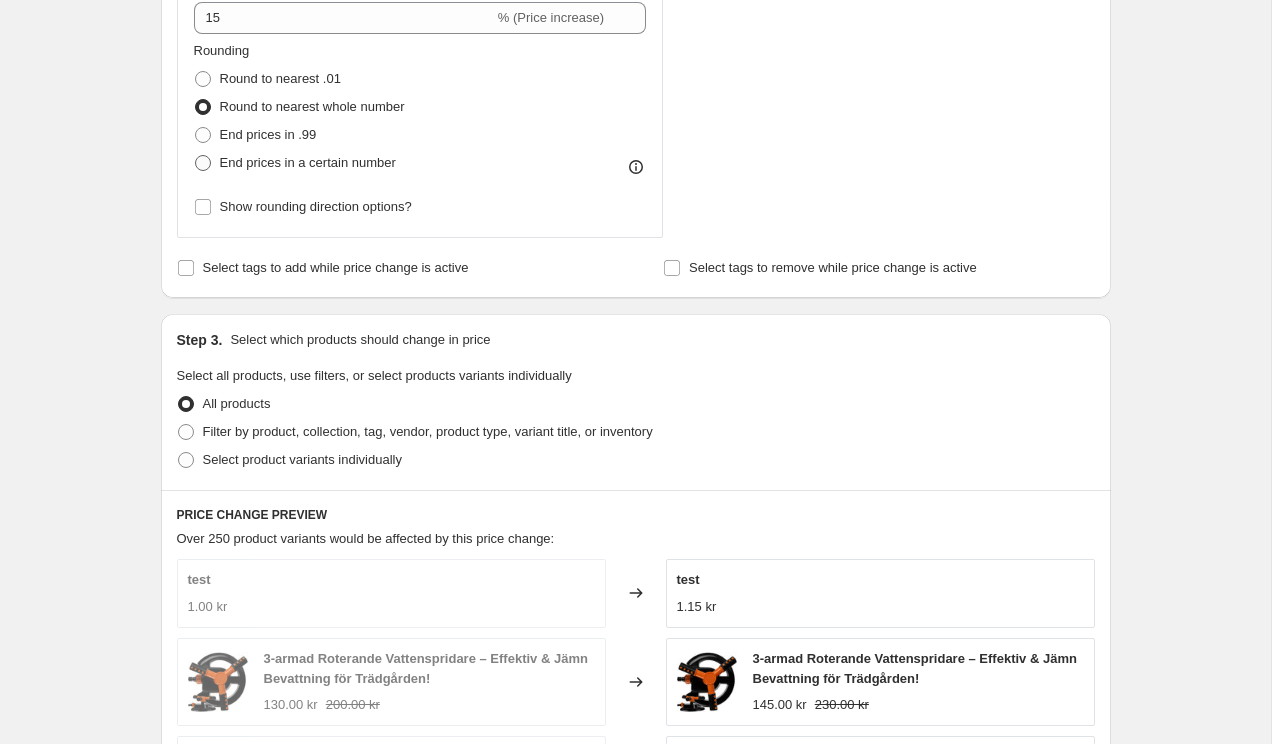 radio on "true" 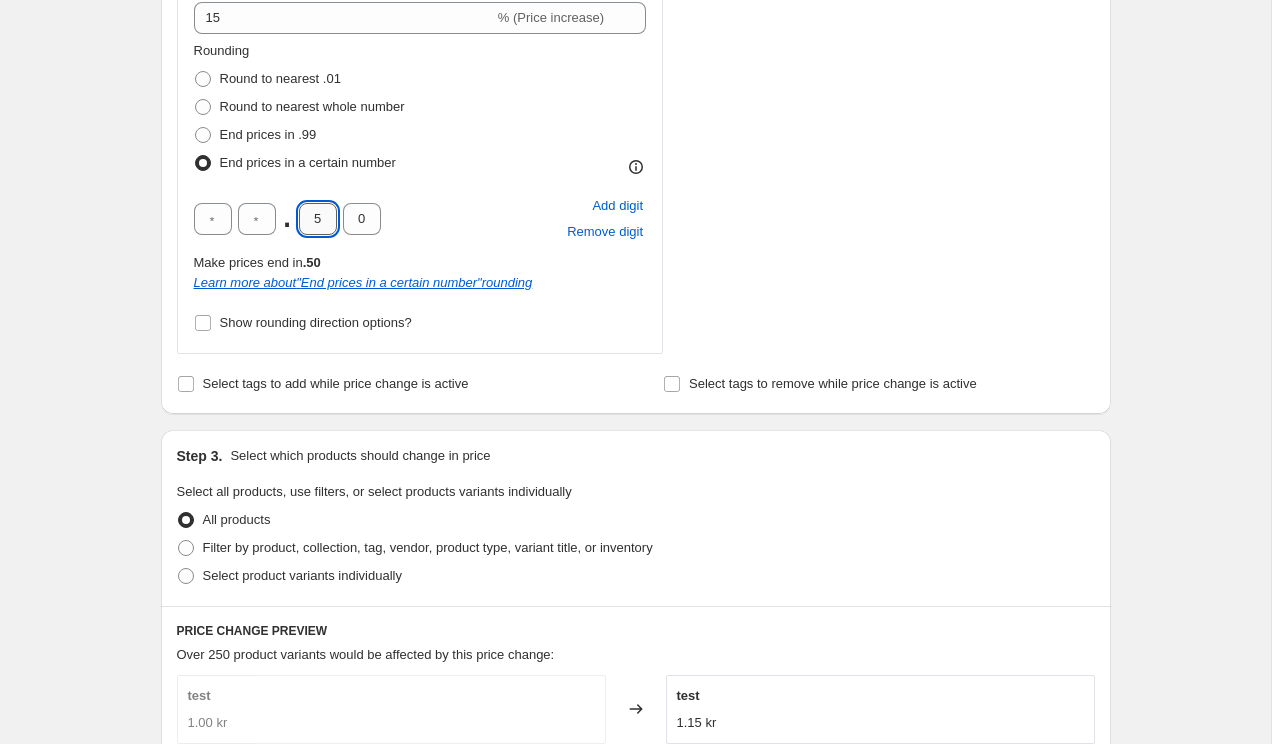 click on "5" at bounding box center [318, 219] 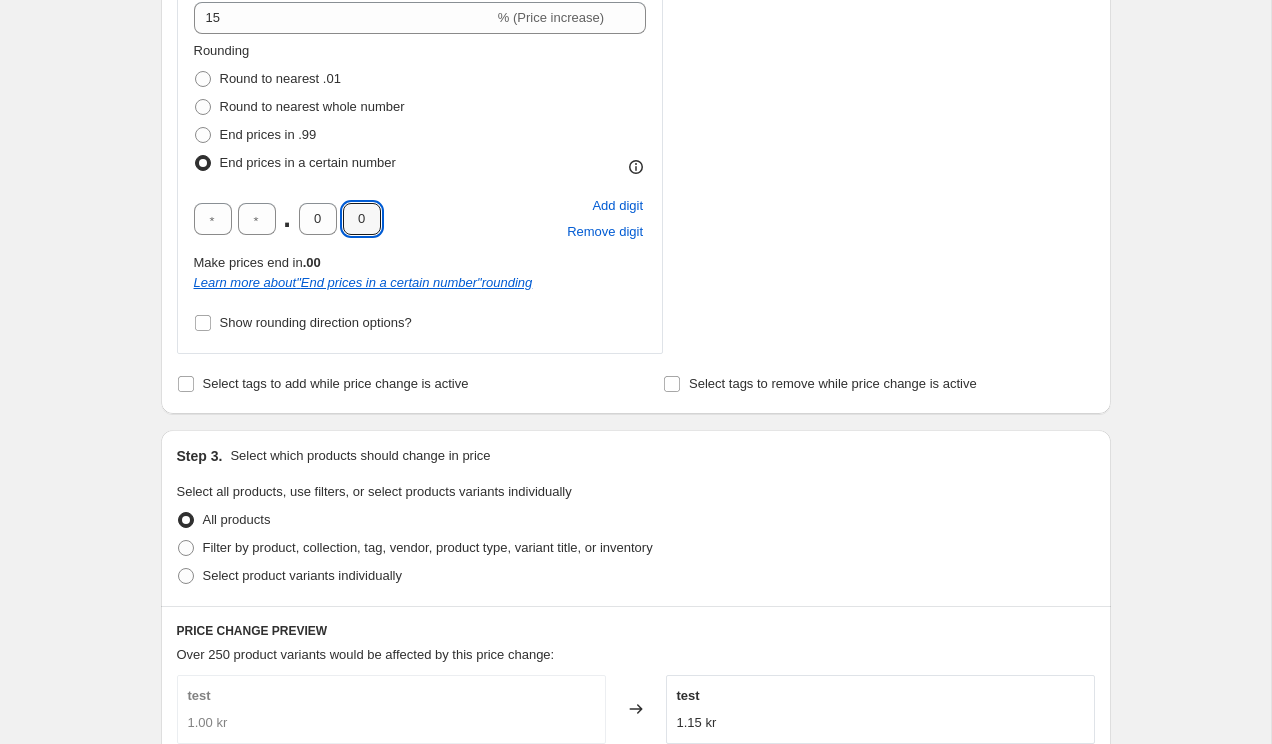 click on "Create new price [MEDICAL_DATA]. This page is ready Create new price [MEDICAL_DATA] Draft Step 1. Optionally give your price [MEDICAL_DATA] a title (eg "March 30% off sale on boots") 13 juli 2025 21:59:37 Price [MEDICAL_DATA] This title is just for internal use, customers won't see it Step 2. Select how the prices should change Use bulk price change rules Set product prices individually Use CSV upload Price Change type Change the price to a certain amount Change the price by a certain amount Change the price by a certain percentage Change the price to the current compare at price (price before sale) Change the price by a certain amount relative to the compare at price Change the price by a certain percentage relative to the compare at price Don't change the price Change the price by a certain percentage relative to the cost per item Change price to certain cost margin Change the price by a certain percentage Price change amount 15 % (Price increase) Rounding Round to nearest .01 Round to nearest whole number 5 . 0 0 5.00 " "" at bounding box center [635, 228] 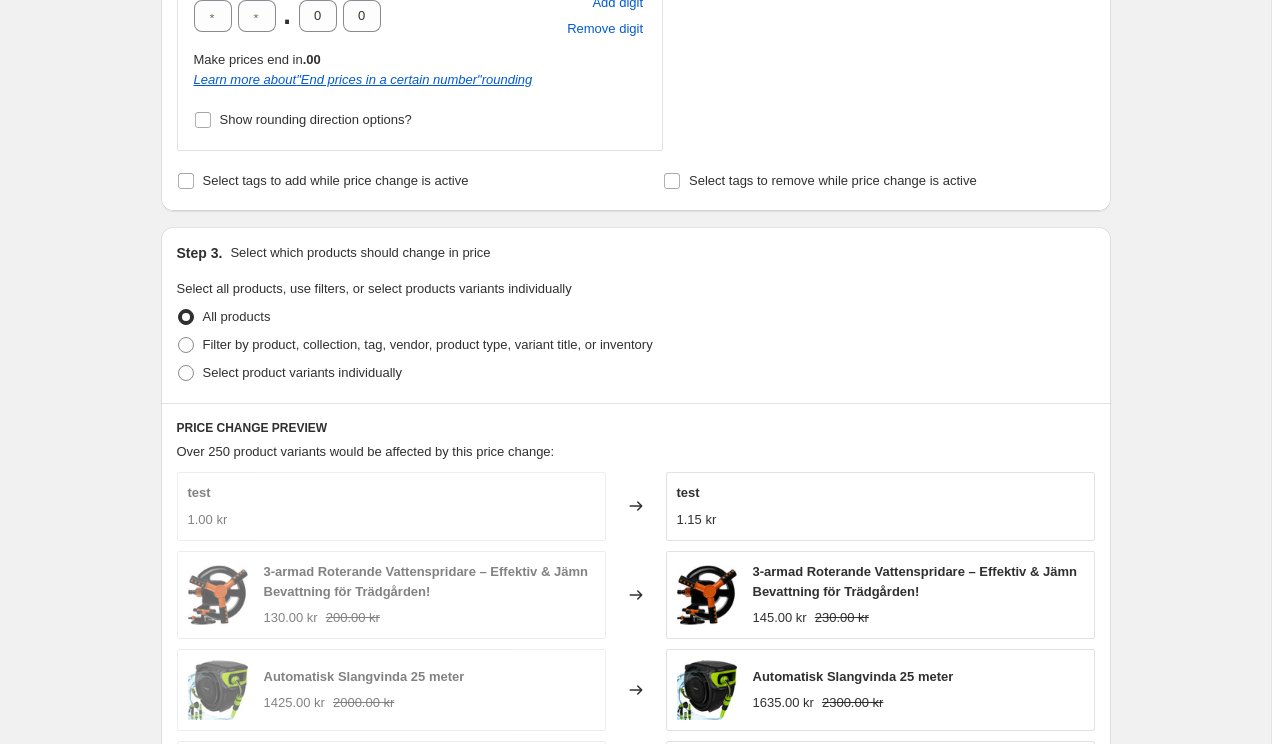 scroll, scrollTop: 1199, scrollLeft: 0, axis: vertical 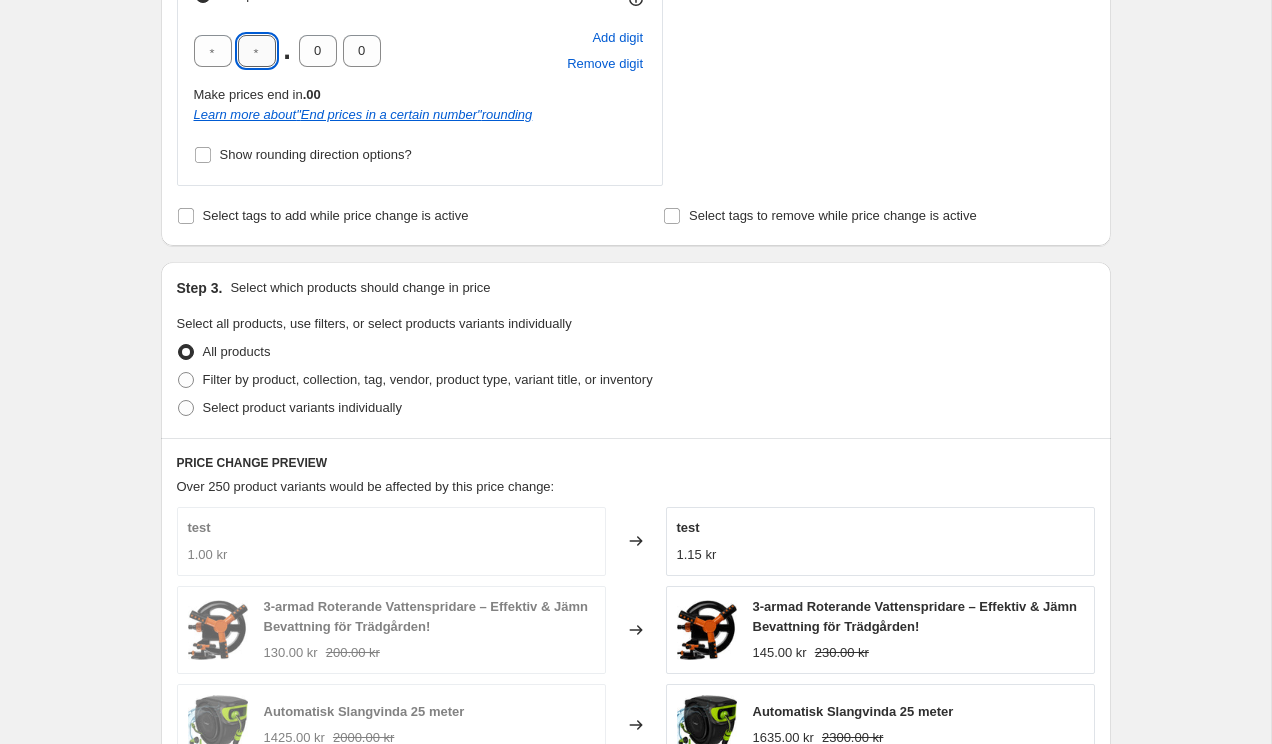 click at bounding box center (257, 51) 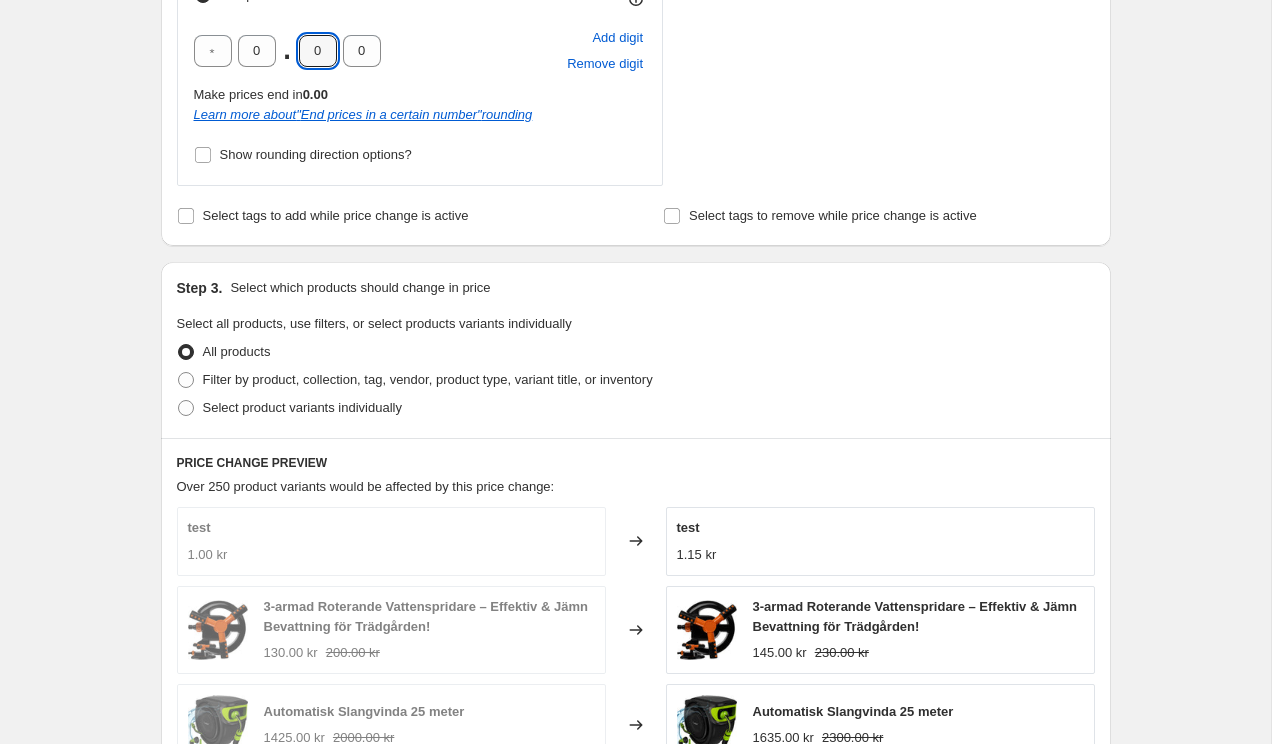 click on "Create new price [MEDICAL_DATA]. This page is ready Create new price [MEDICAL_DATA] Draft Step 1. Optionally give your price [MEDICAL_DATA] a title (eg "March 30% off sale on boots") 13 juli 2025 21:59:37 Price [MEDICAL_DATA] This title is just for internal use, customers won't see it Step 2. Select how the prices should change Use bulk price change rules Set product prices individually Use CSV upload Price Change type Change the price to a certain amount Change the price by a certain amount Change the price by a certain percentage Change the price to the current compare at price (price before sale) Change the price by a certain amount relative to the compare at price Change the price by a certain percentage relative to the compare at price Don't change the price Change the price by a certain percentage relative to the cost per item Change price to certain cost margin Change the price by a certain percentage Price change amount 15 % (Price increase) Rounding Round to nearest .01 Round to nearest whole number 5 . 0 0 5.00 " "" at bounding box center [636, 60] 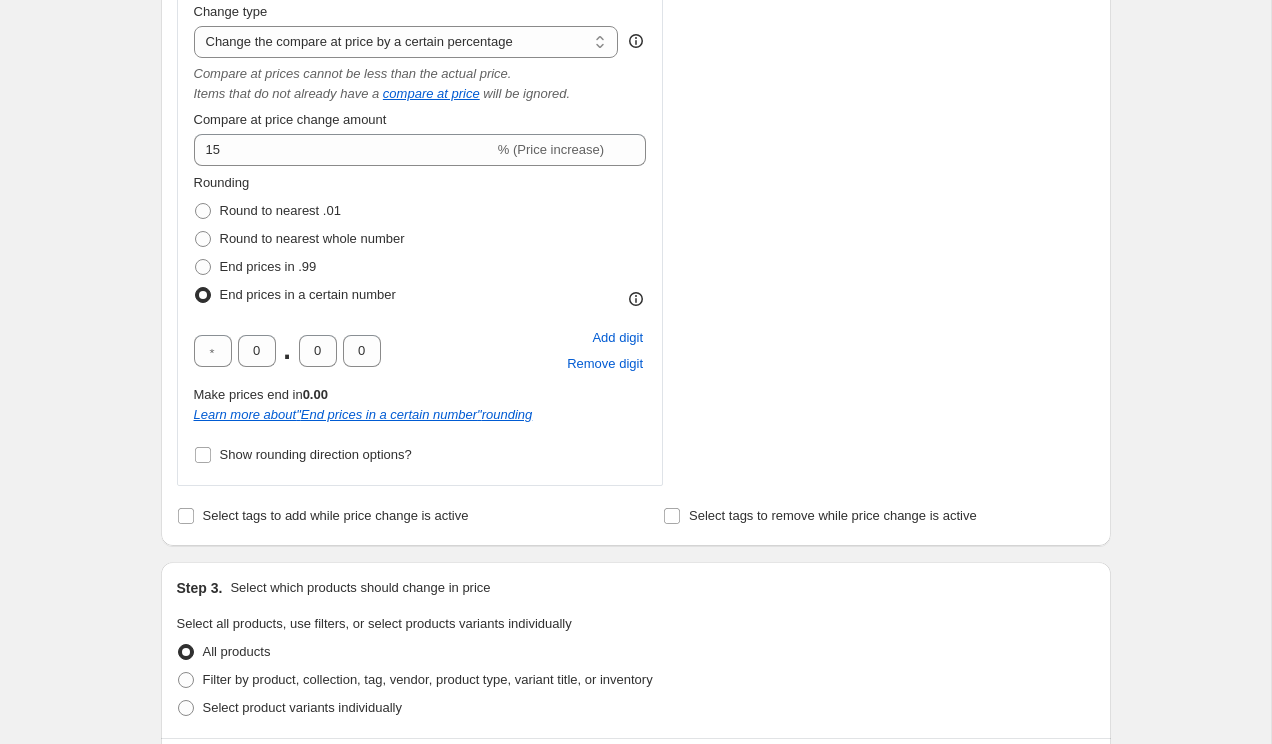 scroll, scrollTop: 876, scrollLeft: 0, axis: vertical 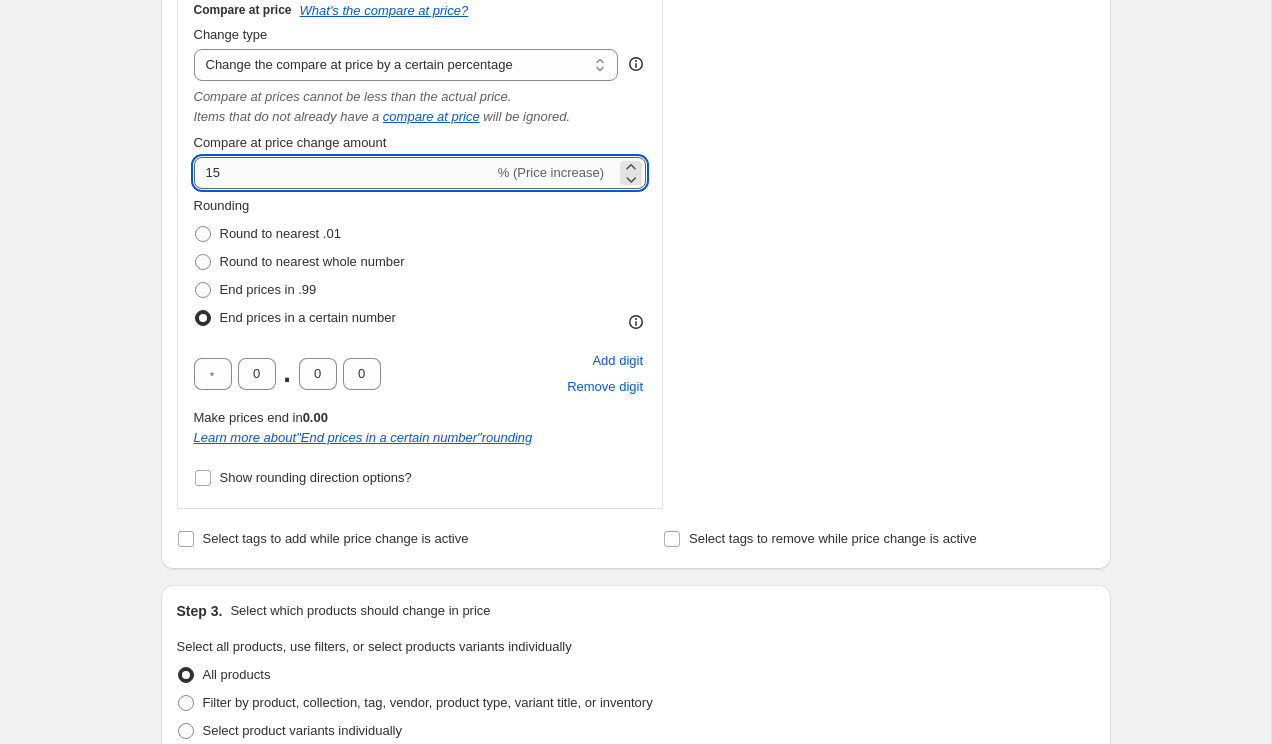 drag, startPoint x: 227, startPoint y: 166, endPoint x: 200, endPoint y: 166, distance: 27 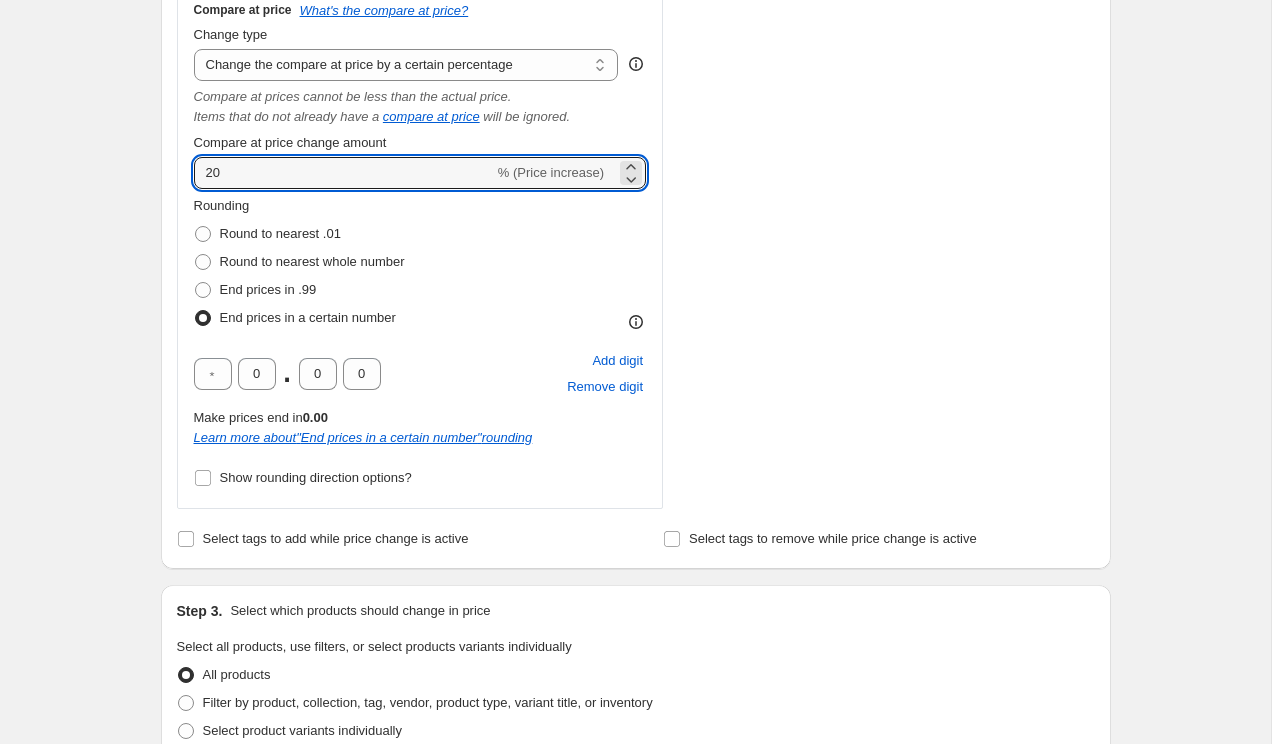 type on "20" 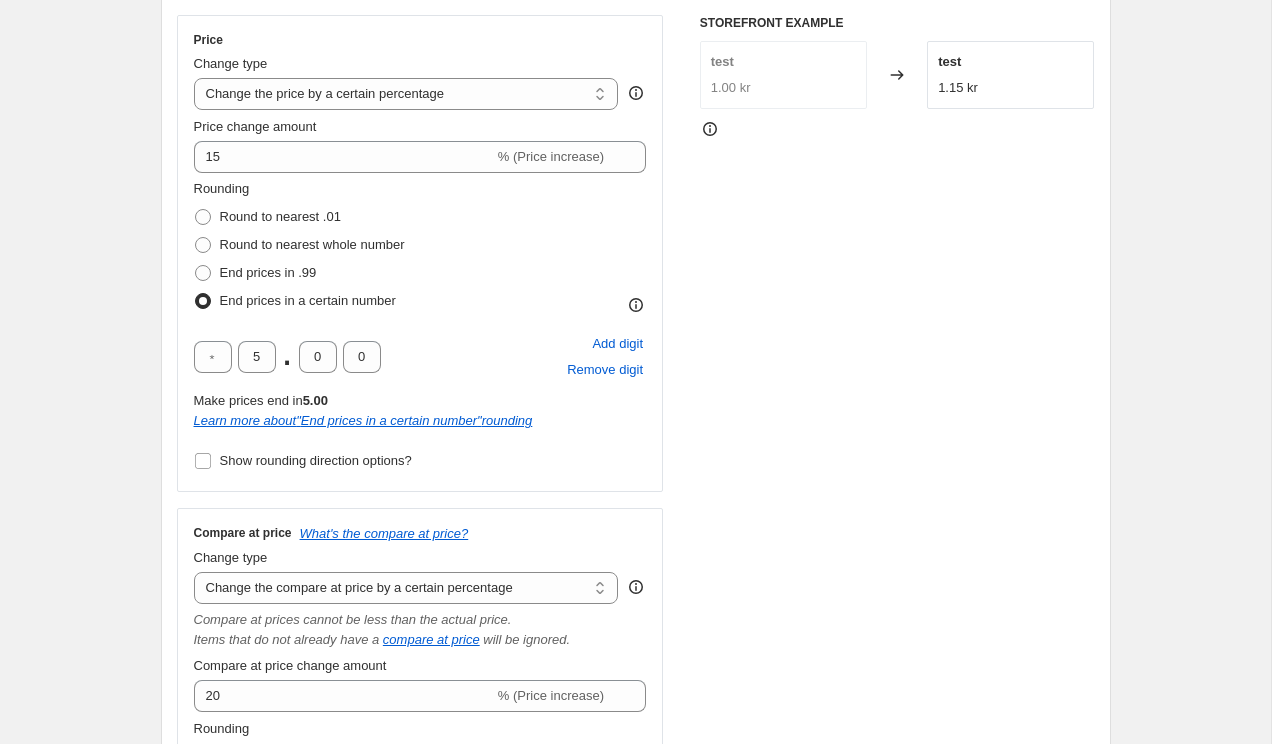 scroll, scrollTop: 0, scrollLeft: 0, axis: both 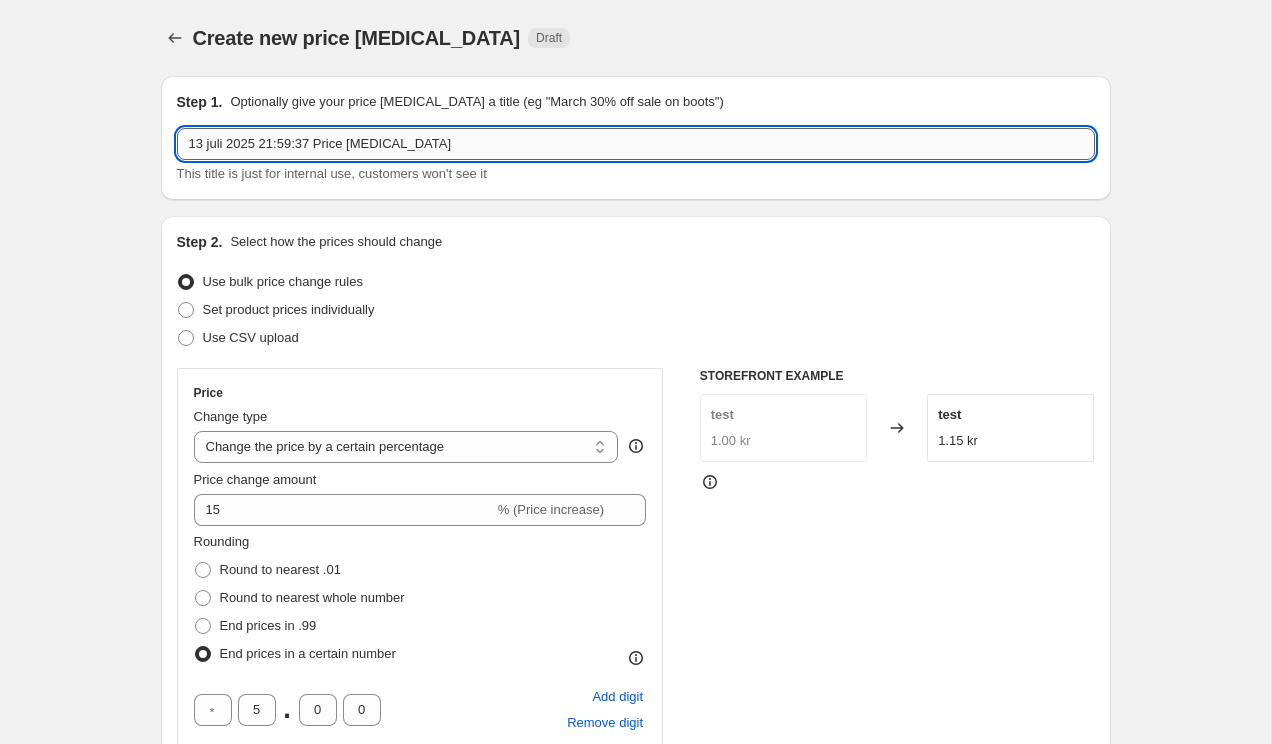 click on "13 juli 2025 21:59:37 Price [MEDICAL_DATA]" at bounding box center [636, 144] 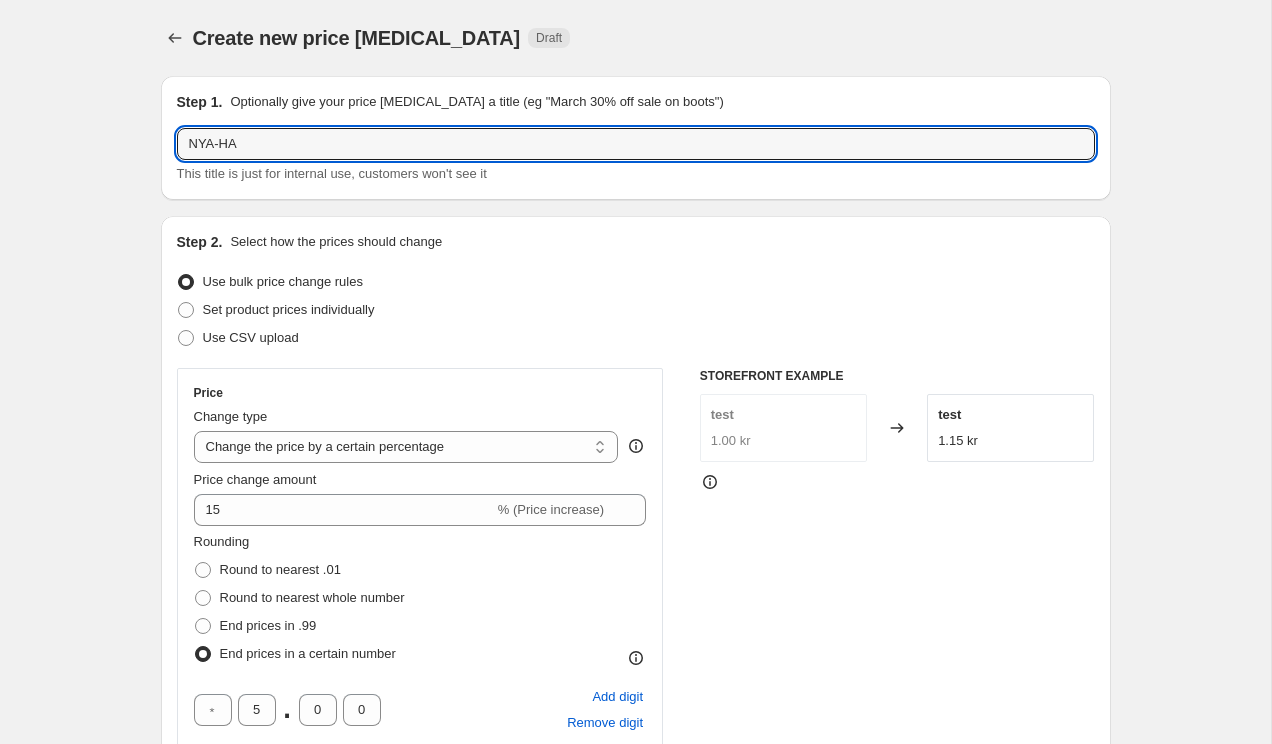 type on "NYA-HA" 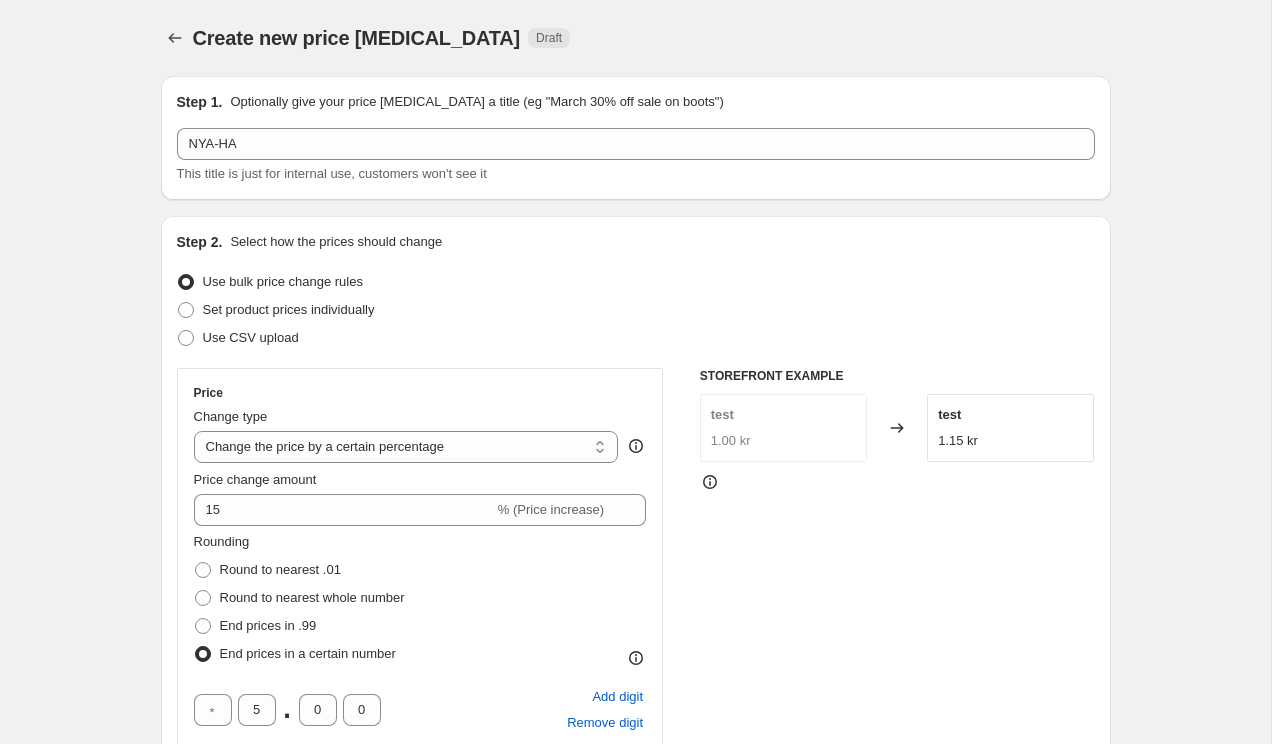click on "Create new price [MEDICAL_DATA]. This page is ready Create new price [MEDICAL_DATA] Draft Step 1. Optionally give your price [MEDICAL_DATA] a title (eg "March 30% off sale on boots") NYA-HA This title is just for internal use, customers won't see it Step 2. Select how the prices should change Use bulk price change rules Set product prices individually Use CSV upload Price Change type Change the price to a certain amount Change the price by a certain amount Change the price by a certain percentage Change the price to the current compare at price (price before sale) Change the price by a certain amount relative to the compare at price Change the price by a certain percentage relative to the compare at price Don't change the price Change the price by a certain percentage relative to the cost per item Change price to certain cost margin Change the price by a certain percentage Price change amount 15 % (Price increase) Rounding Round to nearest .01 Round to nearest whole number End prices in .99 End prices in a certain number" at bounding box center (635, 1259) 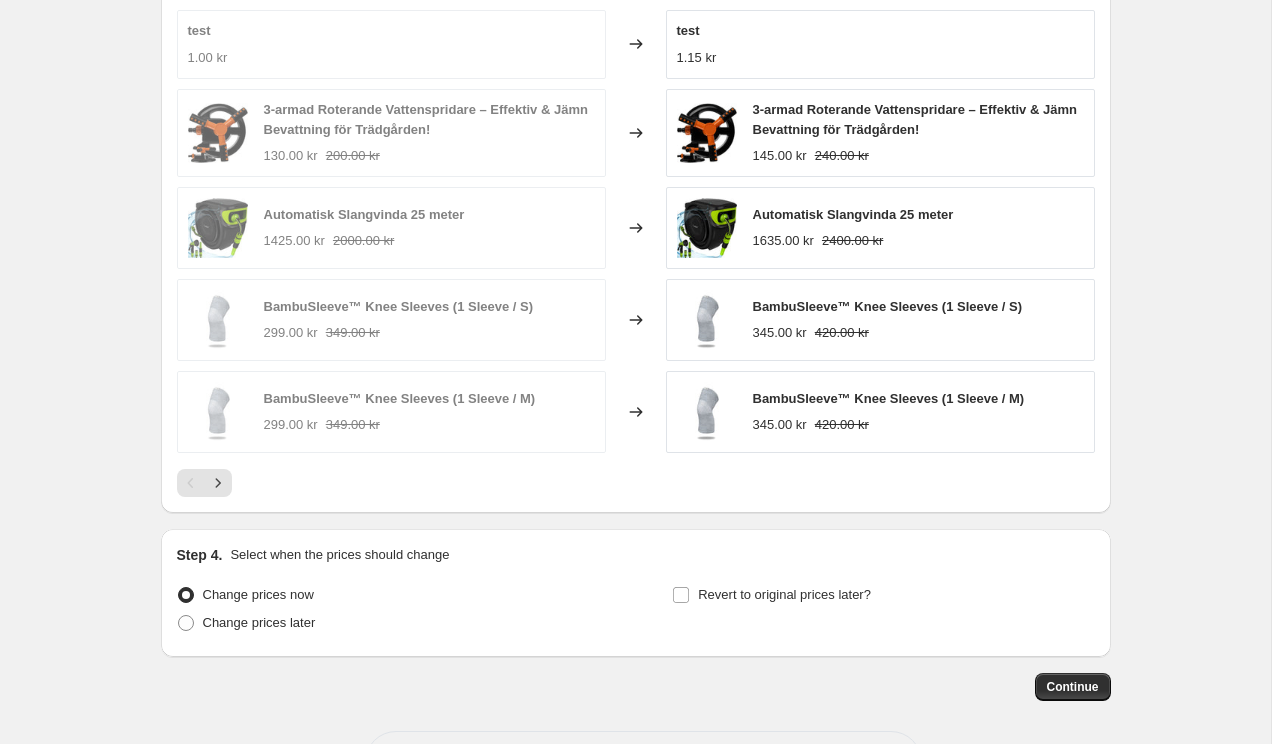 scroll, scrollTop: 1775, scrollLeft: 0, axis: vertical 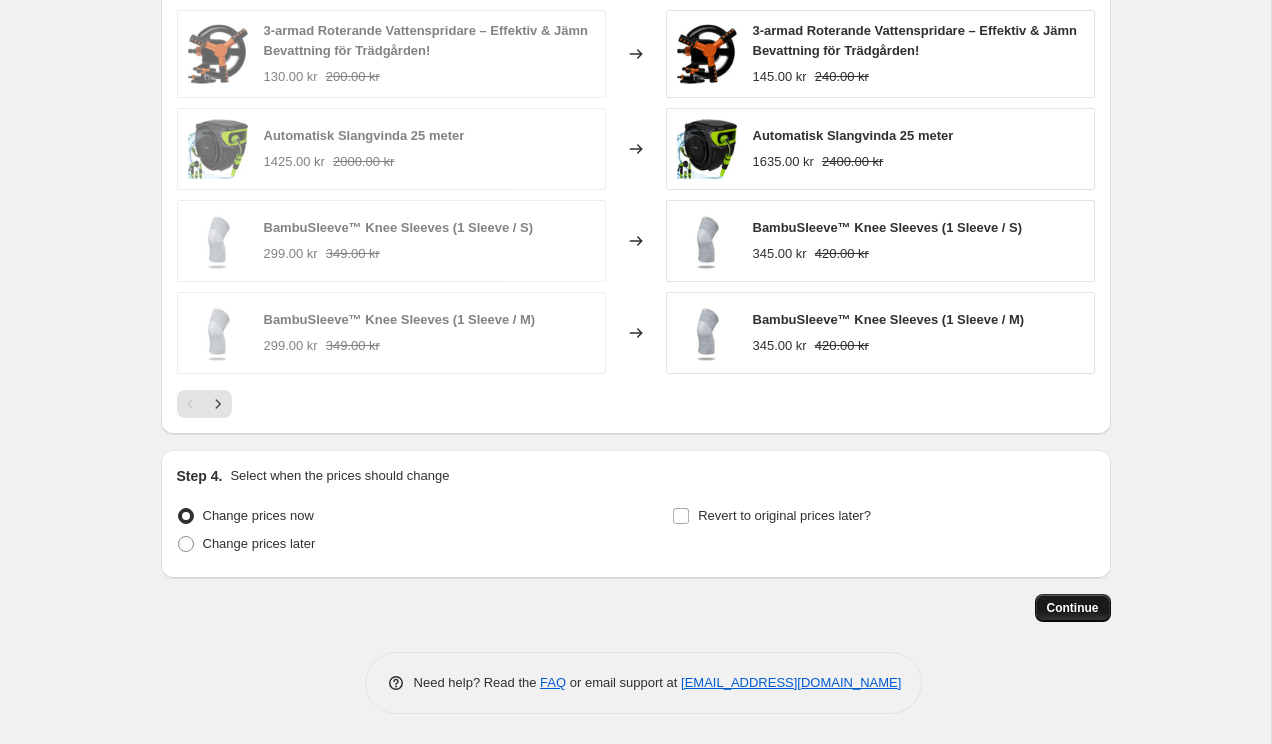 click on "Continue" at bounding box center (1073, 608) 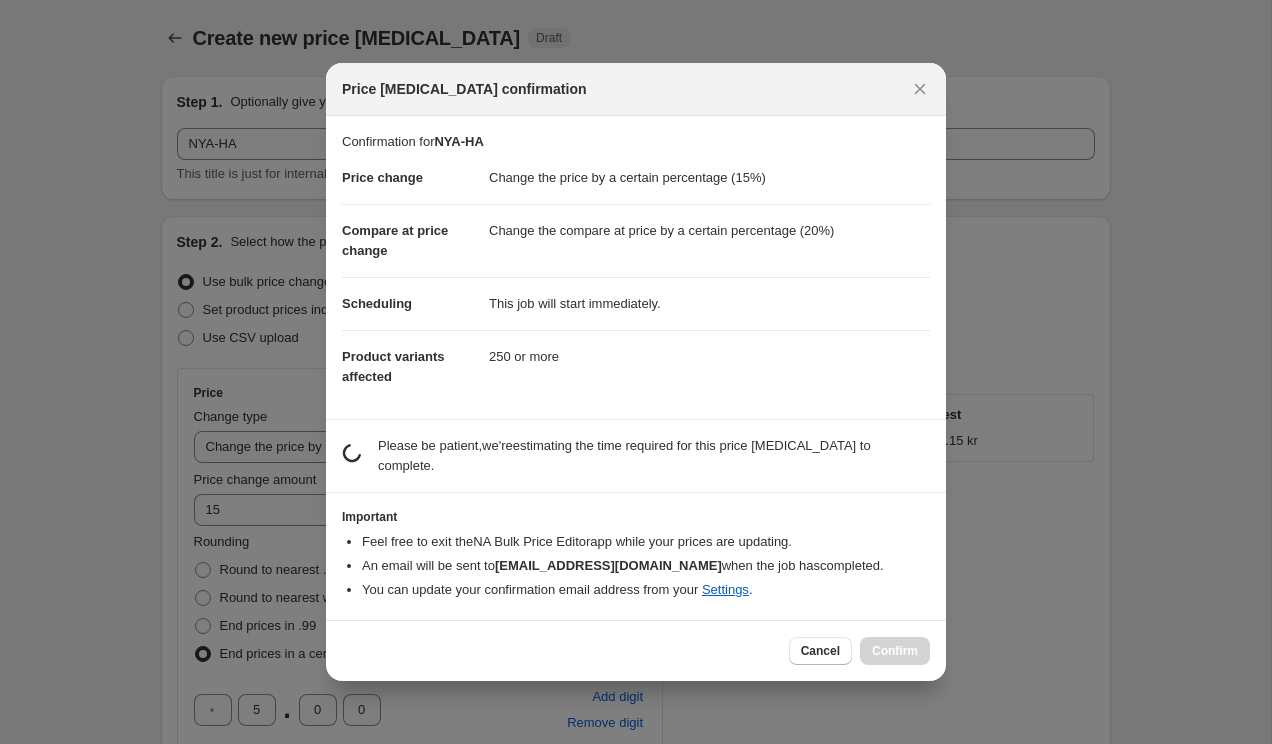 scroll, scrollTop: 0, scrollLeft: 0, axis: both 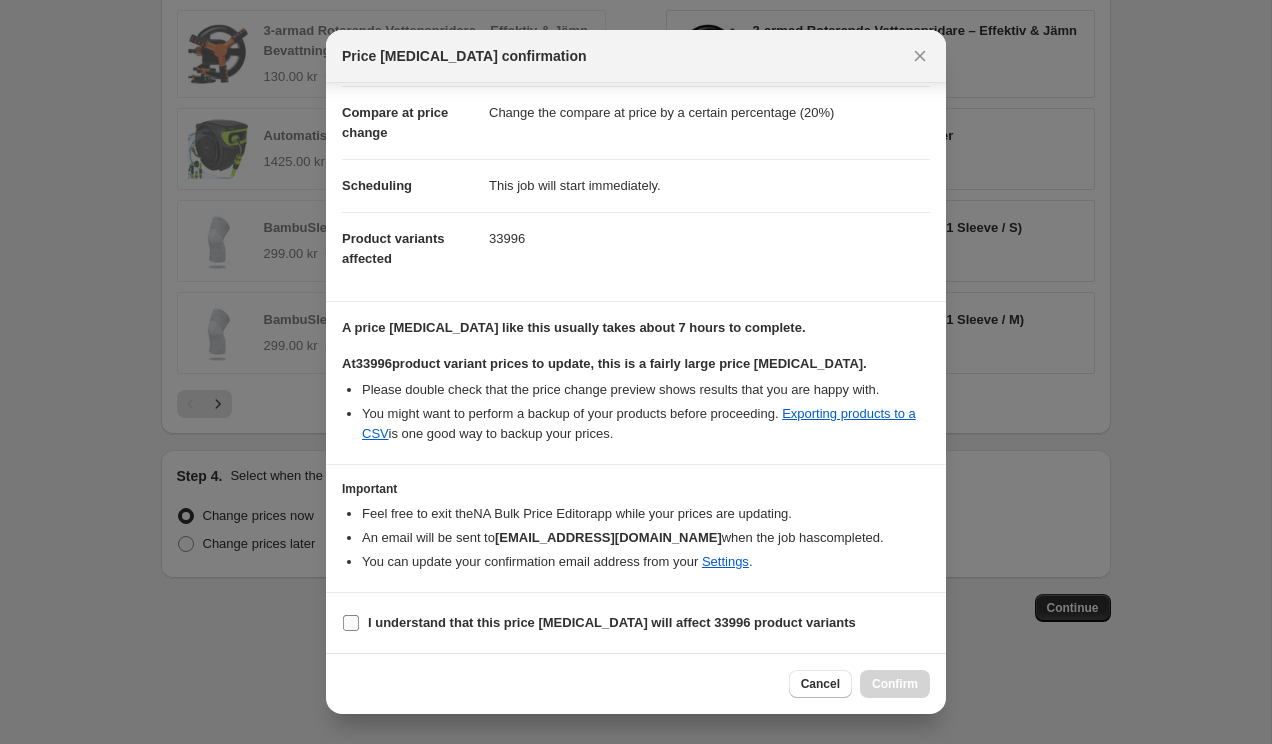 click on "I understand that this price [MEDICAL_DATA] will affect 33996 product variants" at bounding box center (612, 622) 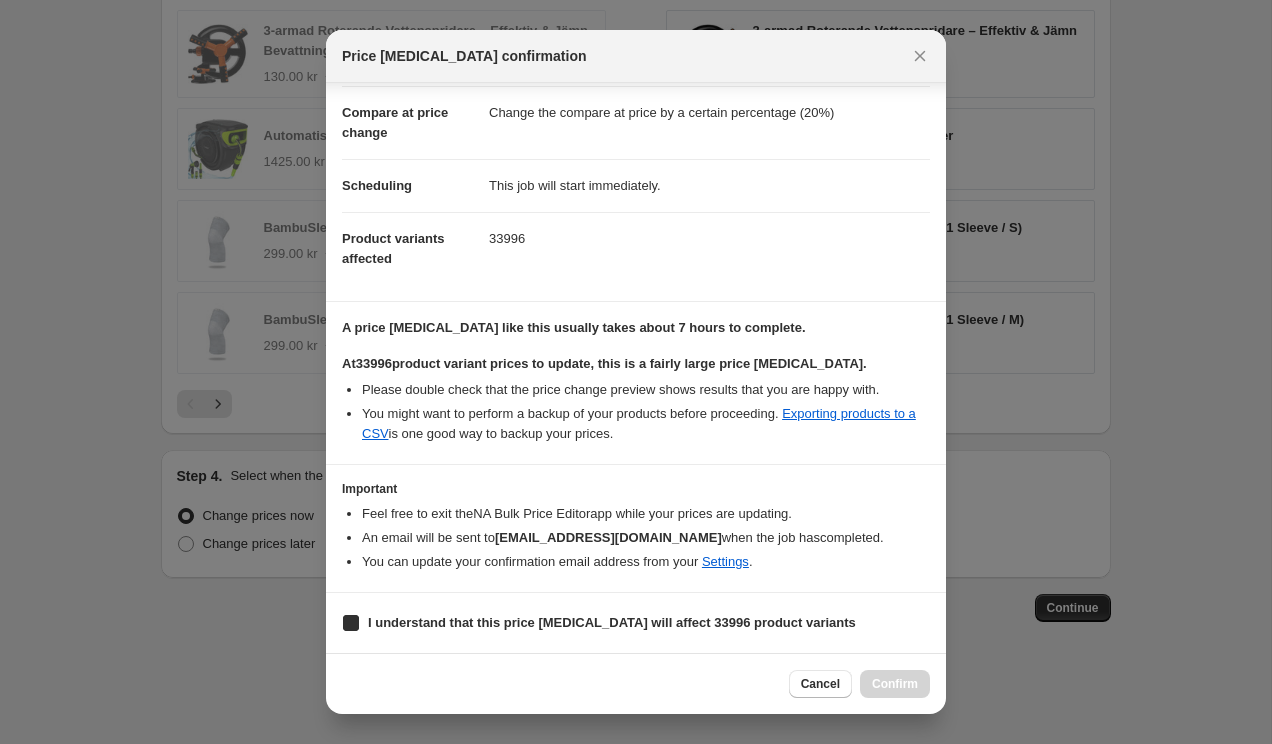 checkbox on "true" 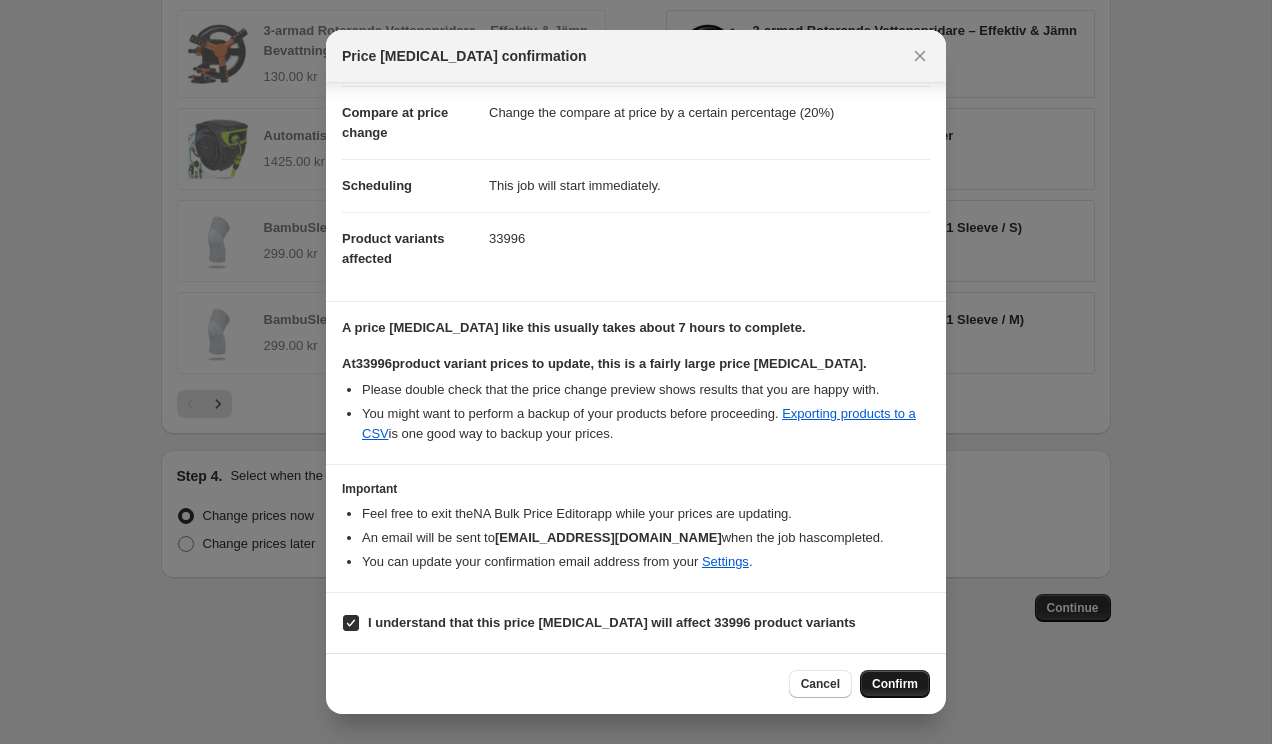 click on "Confirm" at bounding box center (895, 684) 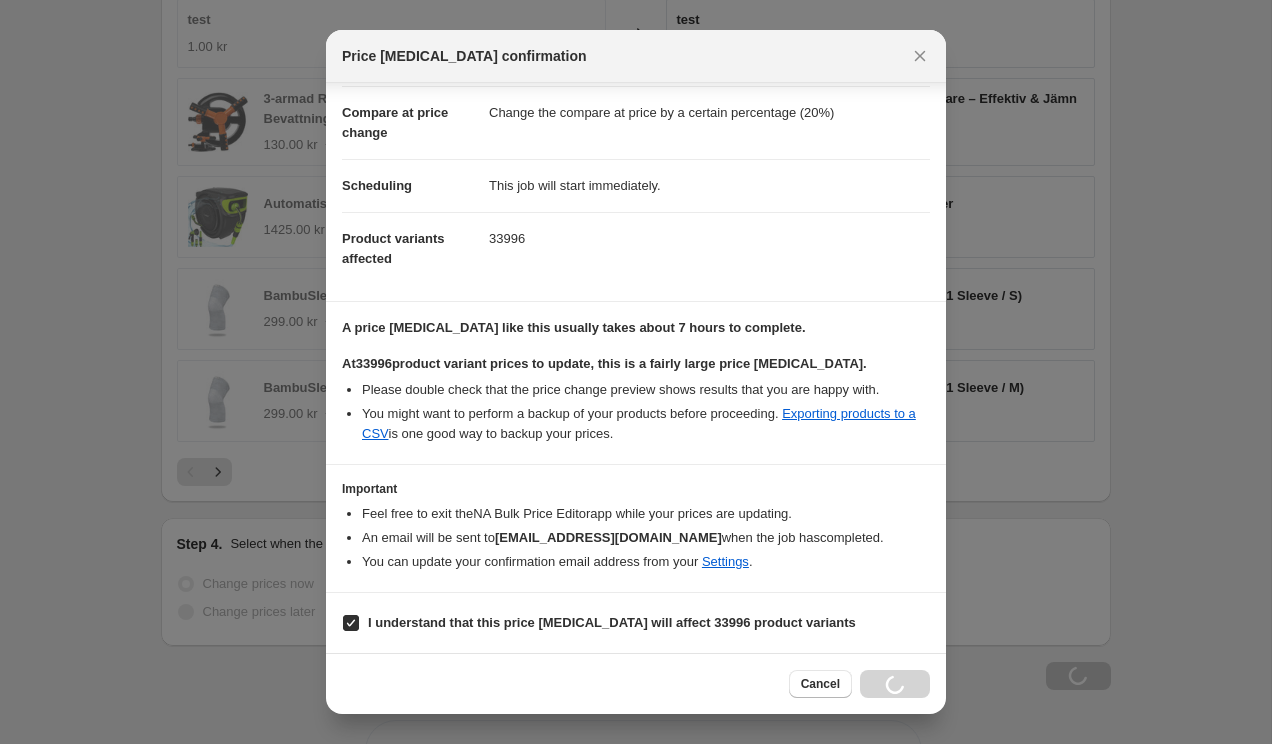 scroll, scrollTop: 1843, scrollLeft: 0, axis: vertical 